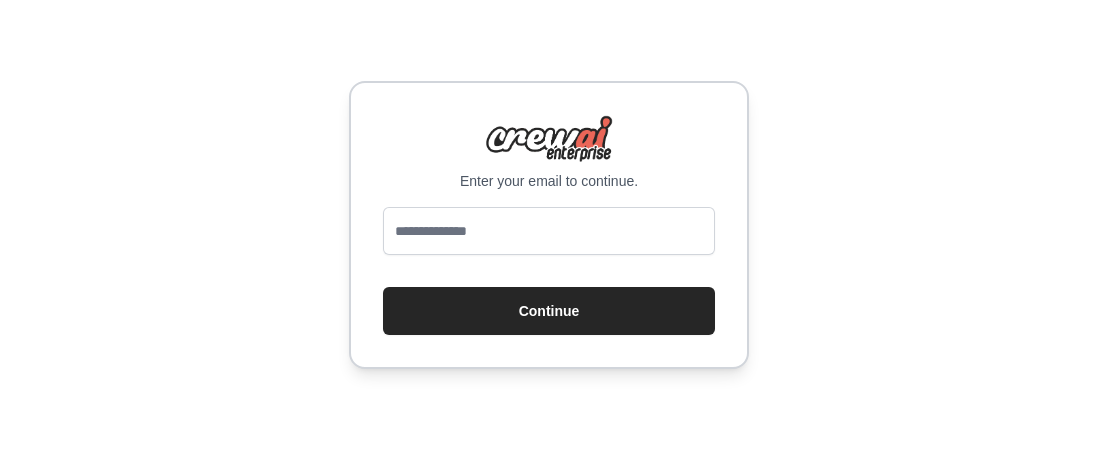 scroll, scrollTop: 0, scrollLeft: 0, axis: both 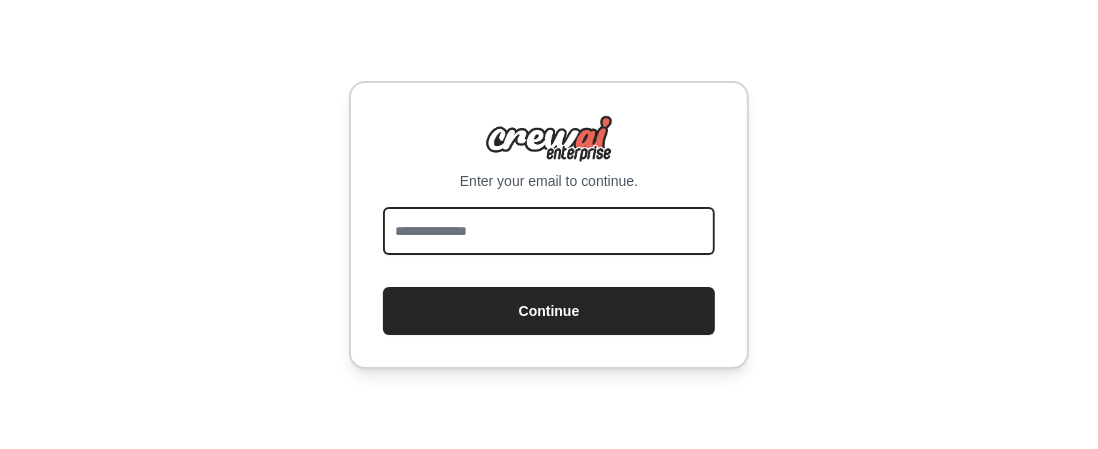 click at bounding box center [549, 231] 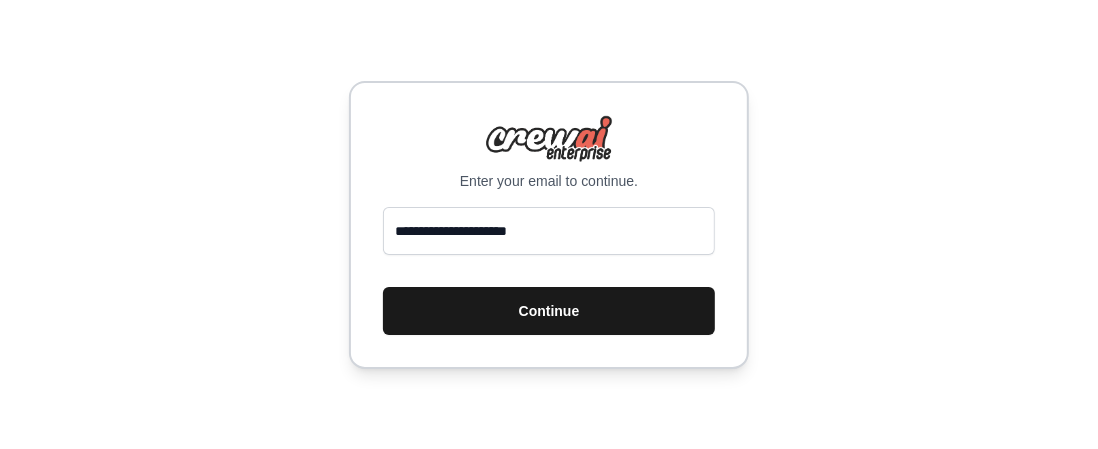 click on "Continue" at bounding box center [549, 311] 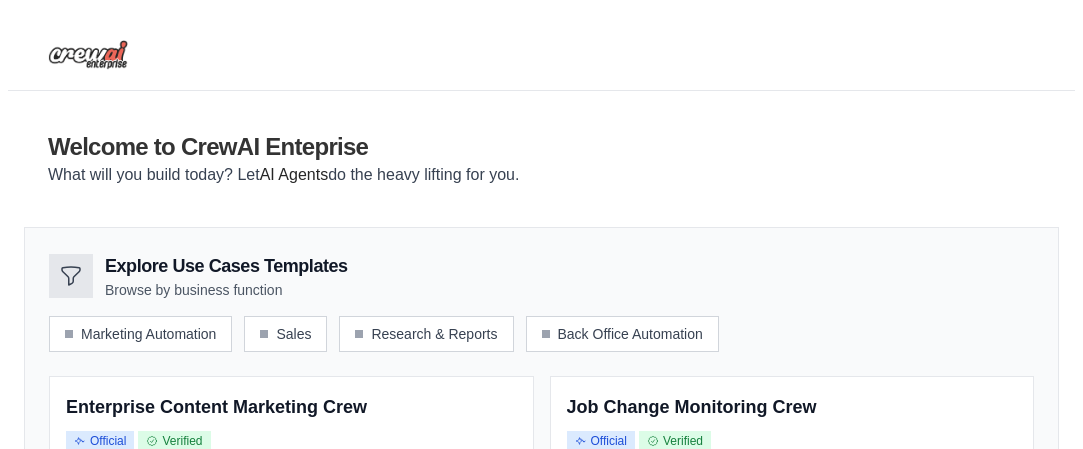 scroll, scrollTop: 0, scrollLeft: 0, axis: both 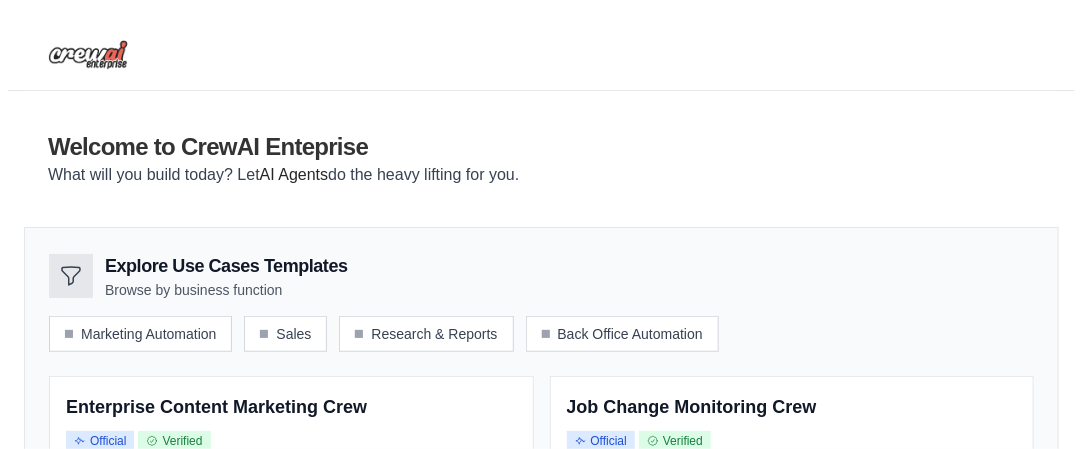 click at bounding box center [88, 55] 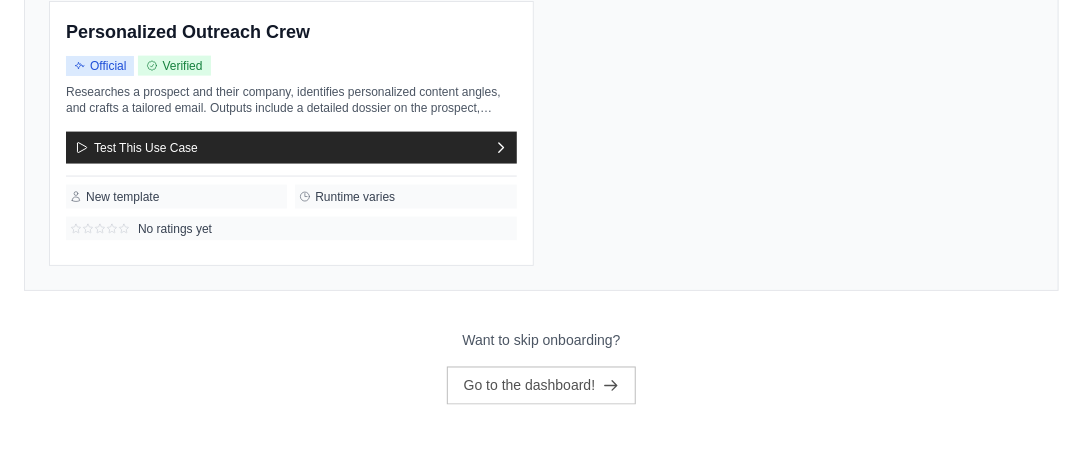 scroll, scrollTop: 946, scrollLeft: 0, axis: vertical 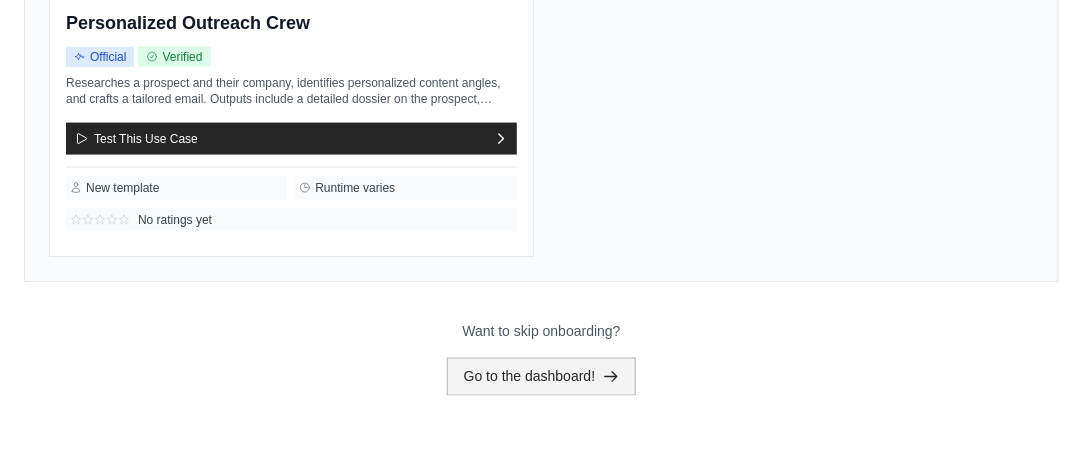 click on "Go to the dashboard!" at bounding box center (542, 377) 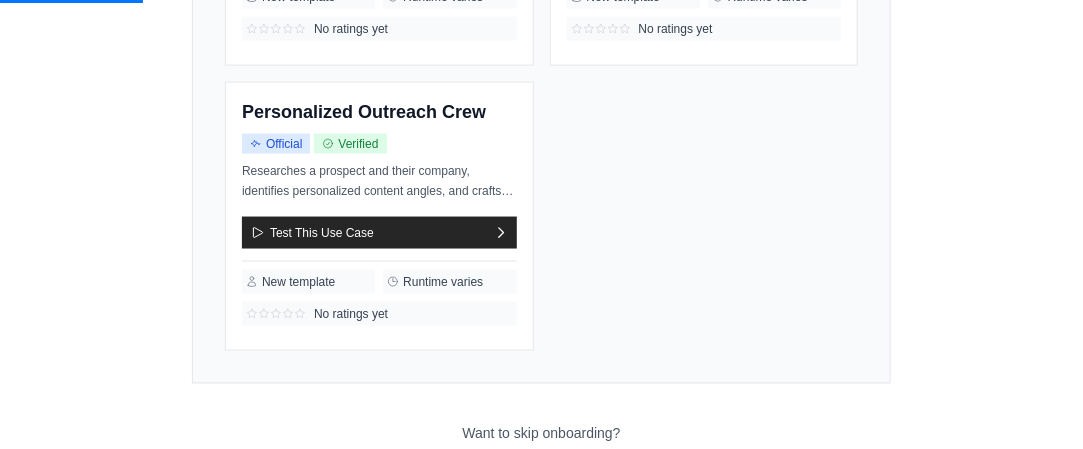 scroll, scrollTop: 0, scrollLeft: 0, axis: both 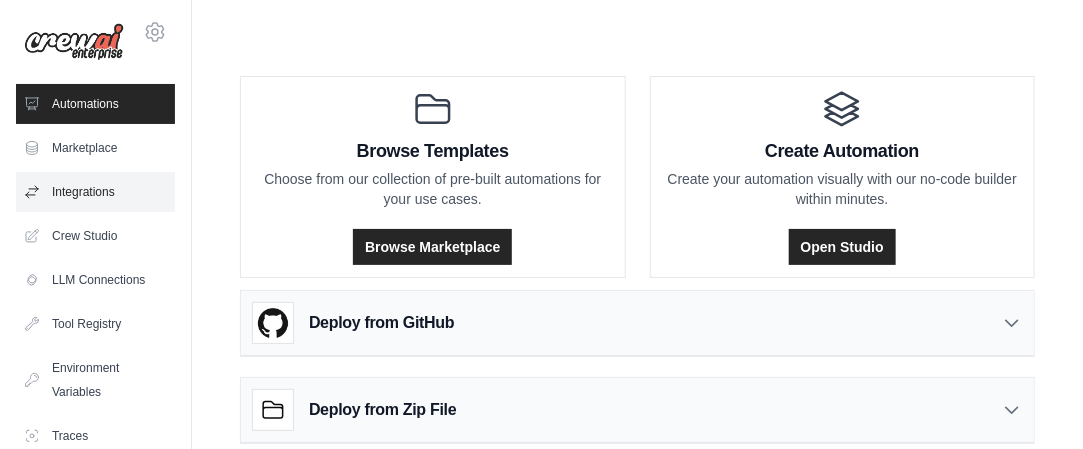 click on "Integrations" at bounding box center (95, 192) 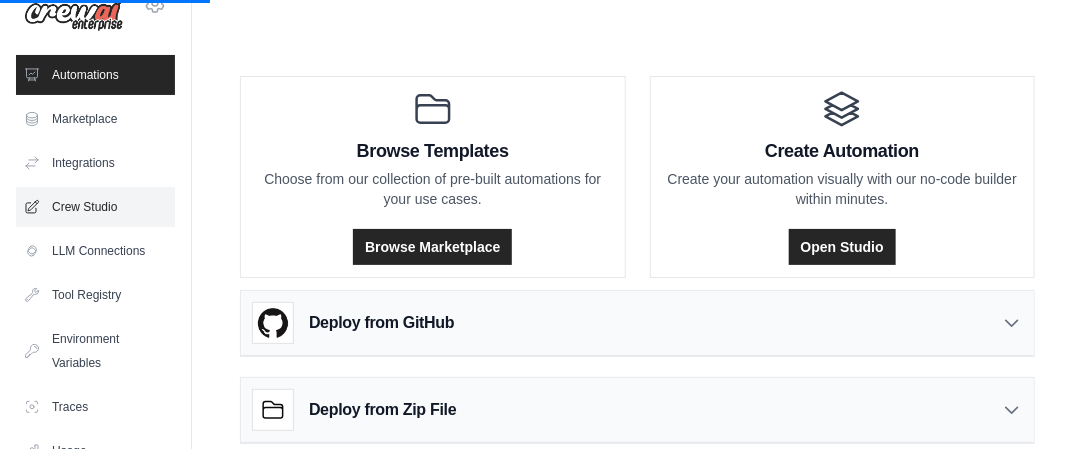 scroll, scrollTop: 0, scrollLeft: 0, axis: both 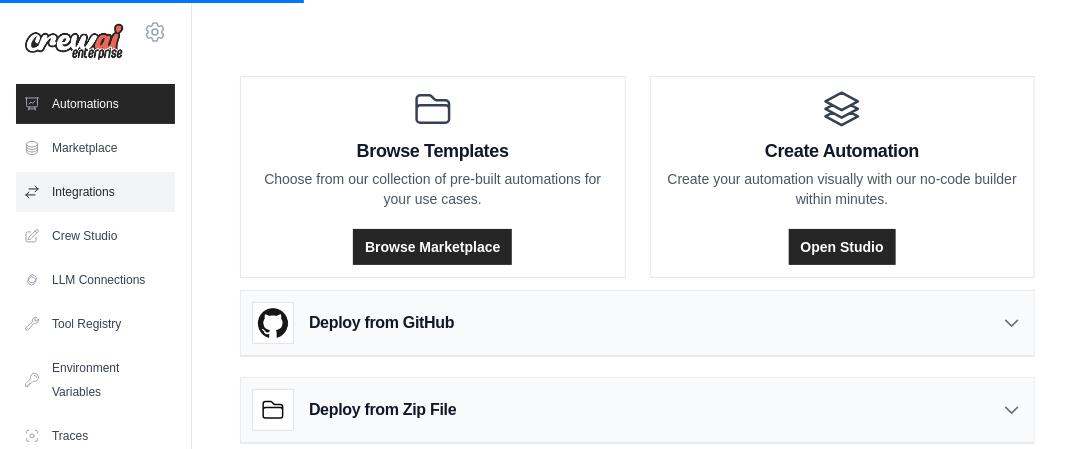 click on "Integrations" at bounding box center [95, 192] 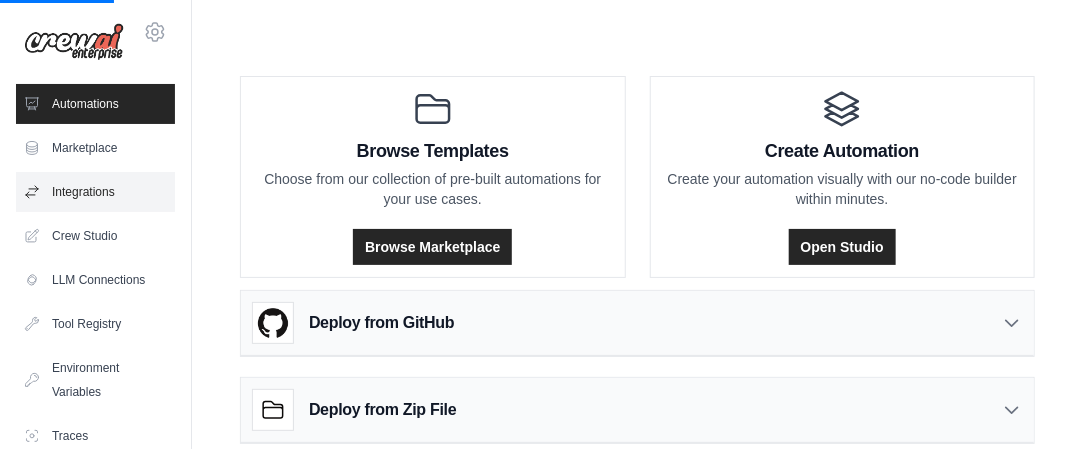 click on "Integrations" at bounding box center [95, 192] 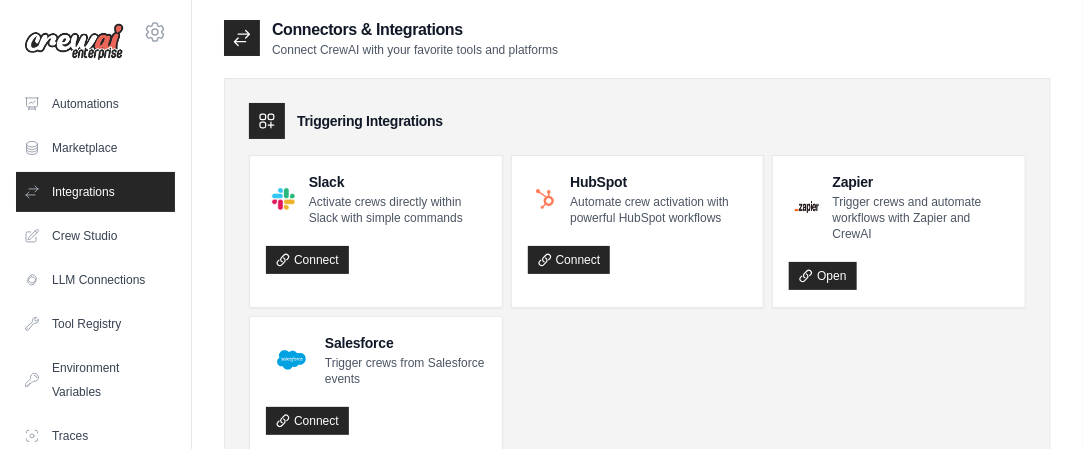 scroll, scrollTop: 0, scrollLeft: 0, axis: both 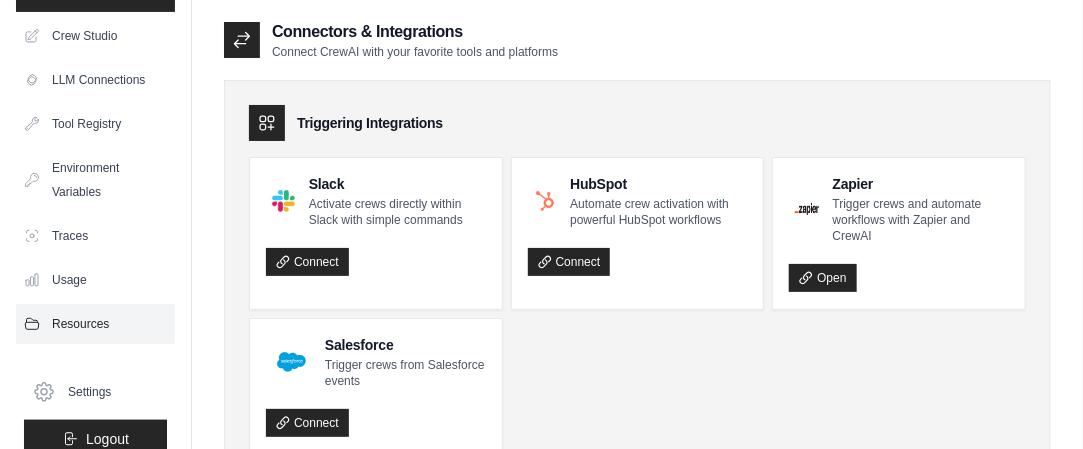 click on "Resources" at bounding box center (95, 324) 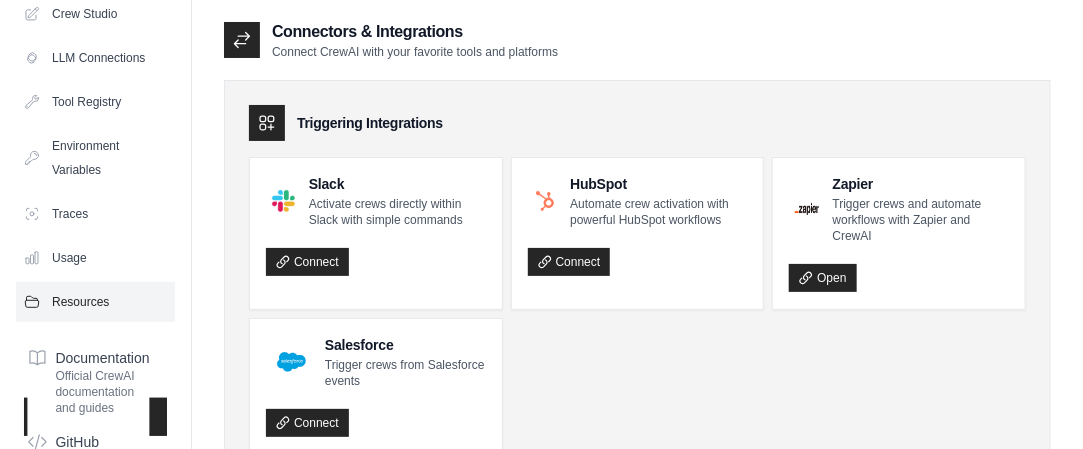 scroll, scrollTop: 224, scrollLeft: 0, axis: vertical 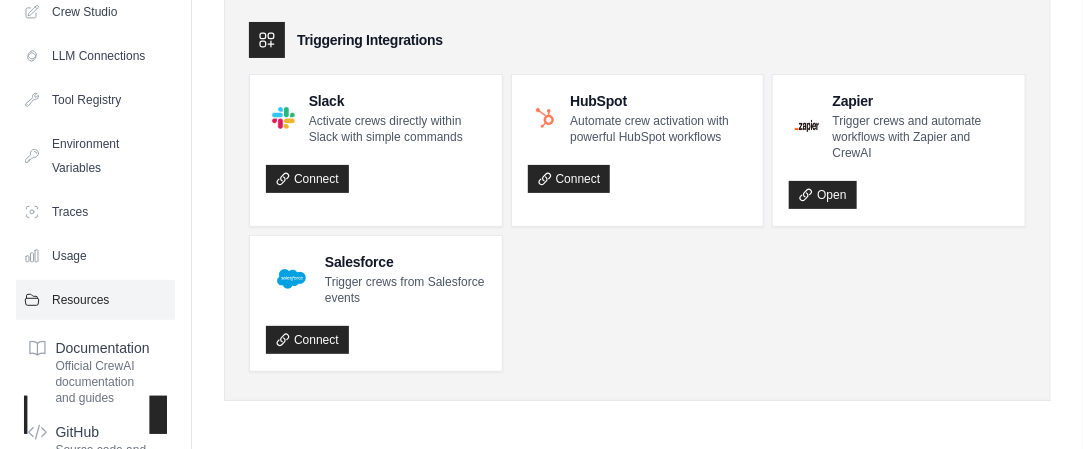click on "Resources" at bounding box center (95, 300) 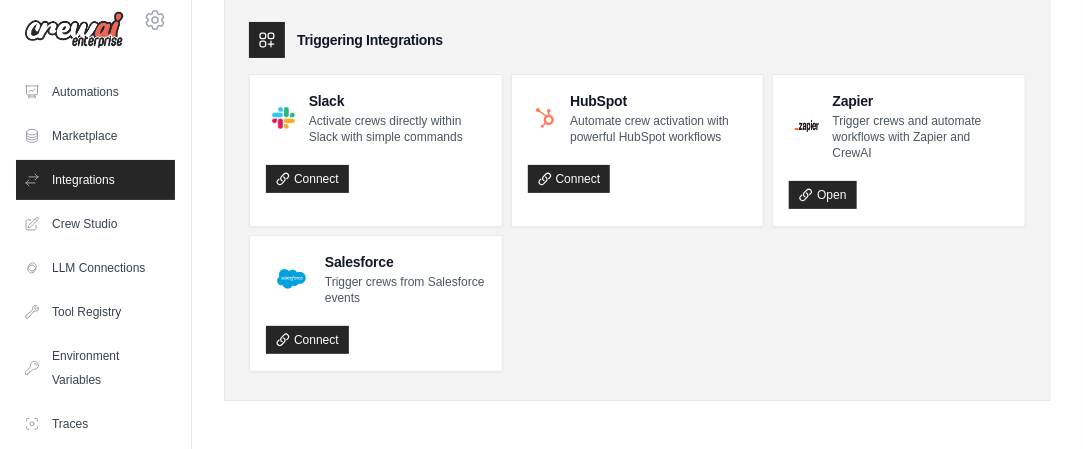 scroll, scrollTop: 0, scrollLeft: 0, axis: both 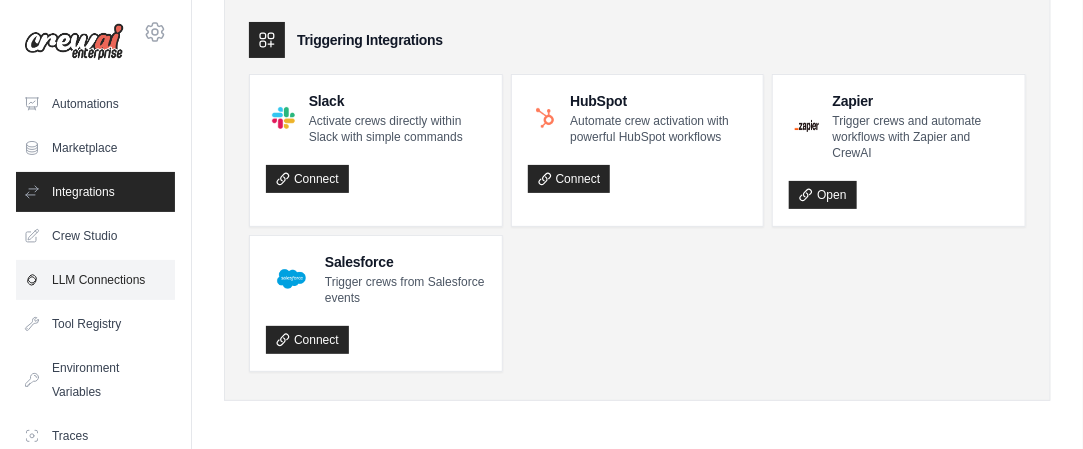 click on "LLM Connections" at bounding box center [95, 280] 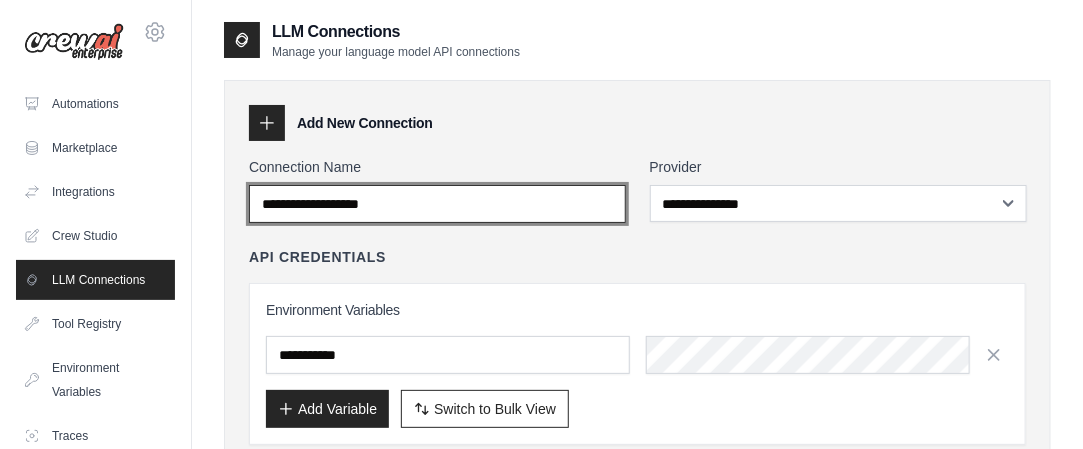 click on "Connection Name" at bounding box center (437, 204) 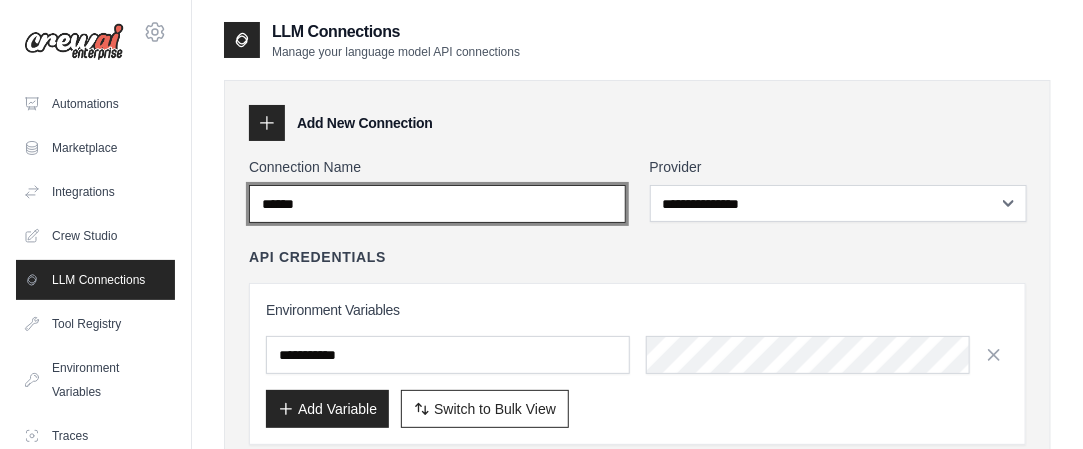 type on "******" 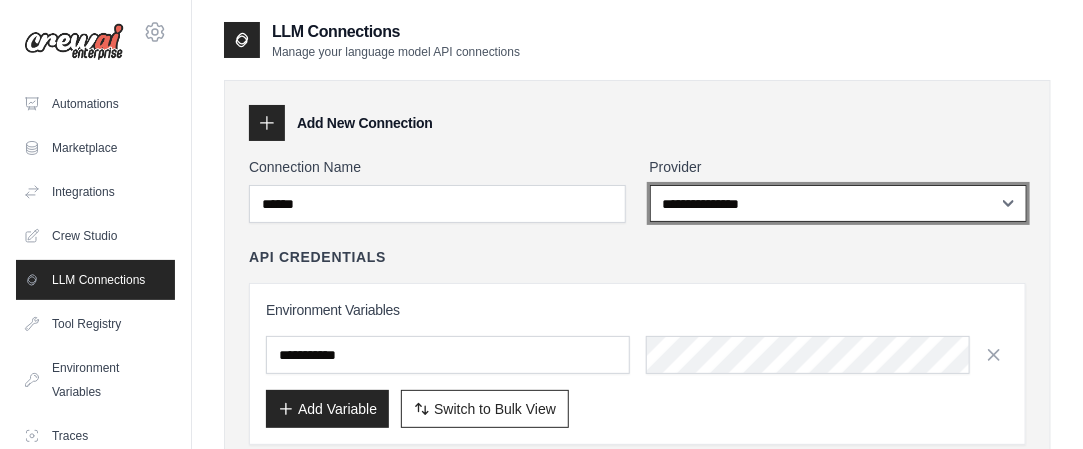 click on "**********" at bounding box center (838, 203) 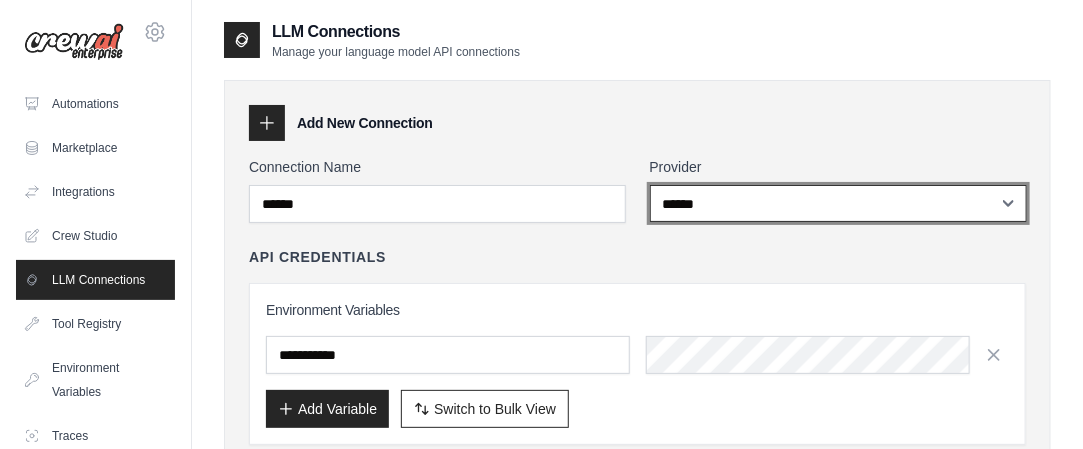 click on "**********" at bounding box center (838, 203) 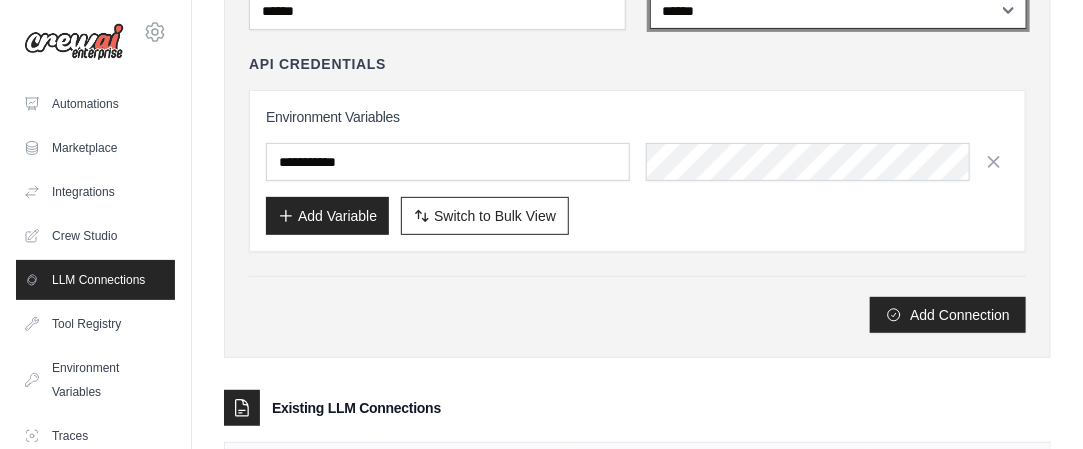 scroll, scrollTop: 200, scrollLeft: 0, axis: vertical 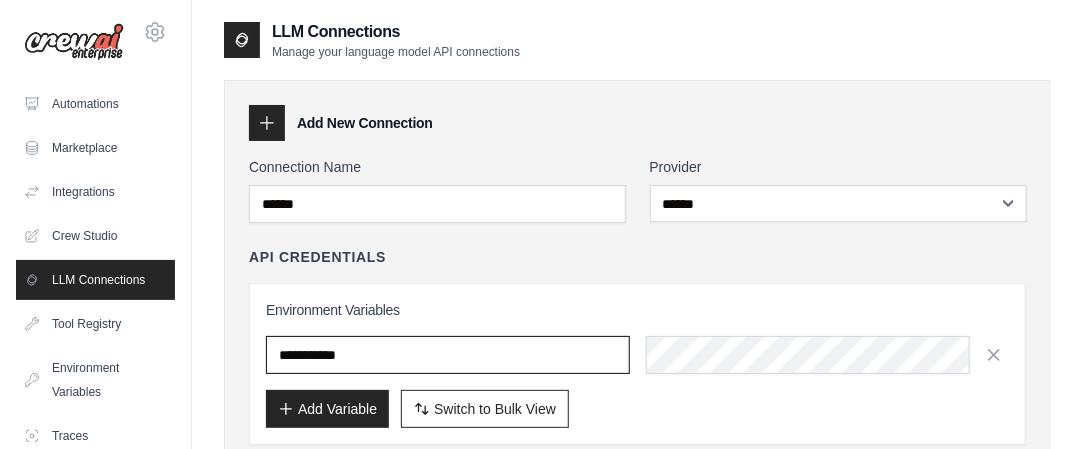 drag, startPoint x: 371, startPoint y: 353, endPoint x: 180, endPoint y: 355, distance: 191.01047 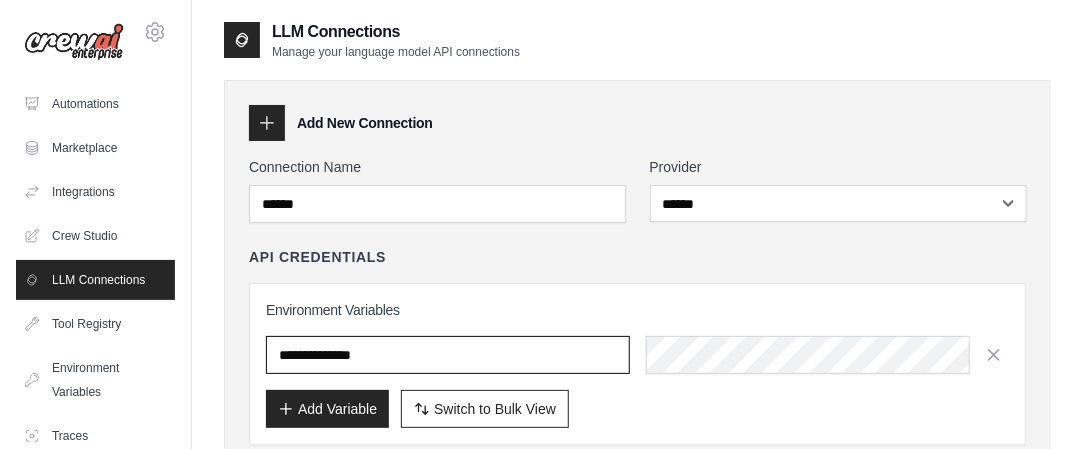 type on "**********" 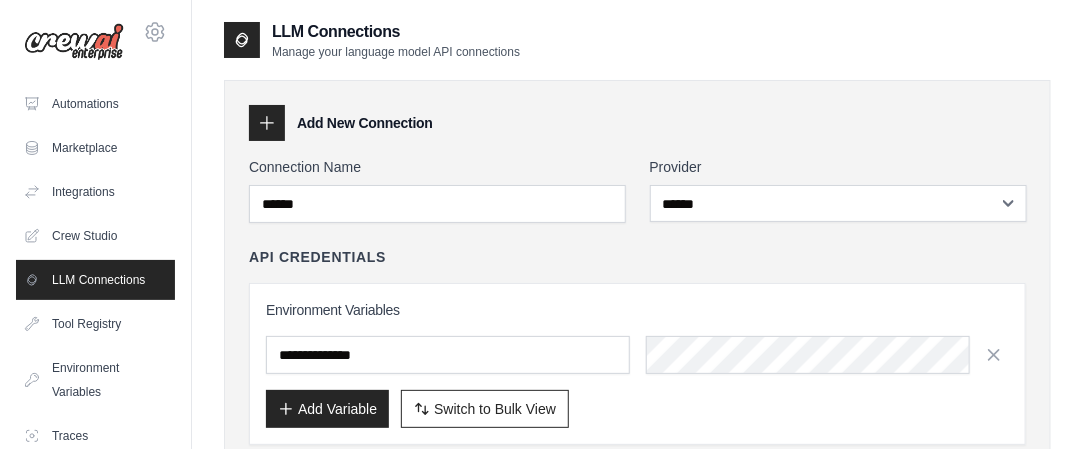 click on "Environment Variables" at bounding box center (637, 310) 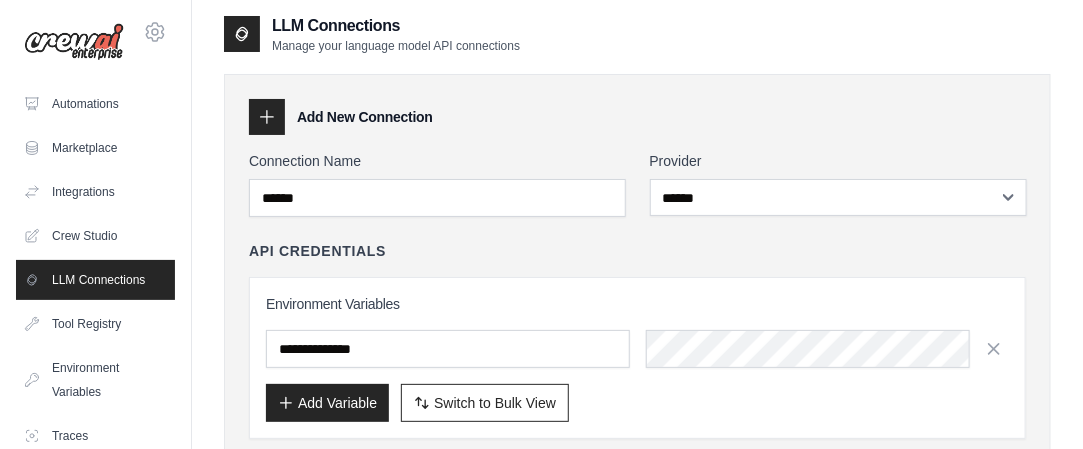 scroll, scrollTop: 0, scrollLeft: 0, axis: both 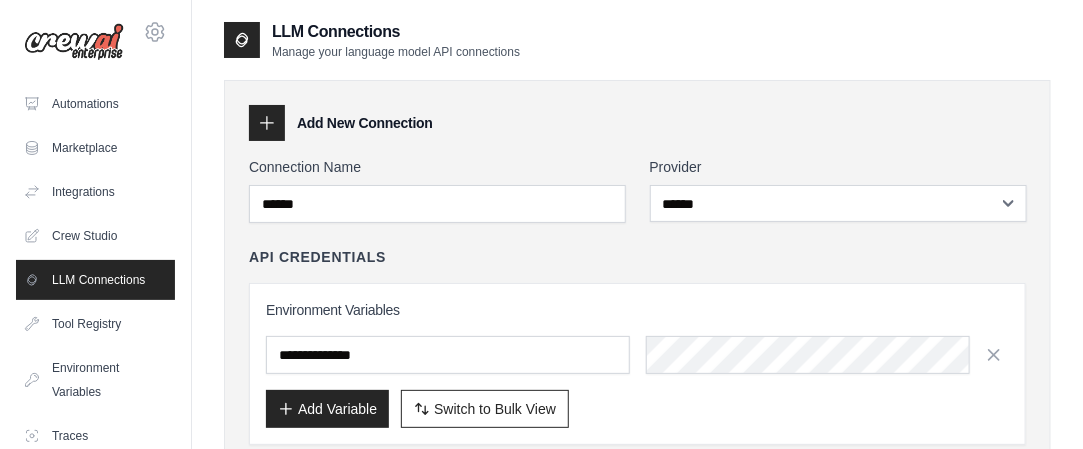 click on "Add Variable
Switch to Bulk View
Switch to Table View" at bounding box center (637, 409) 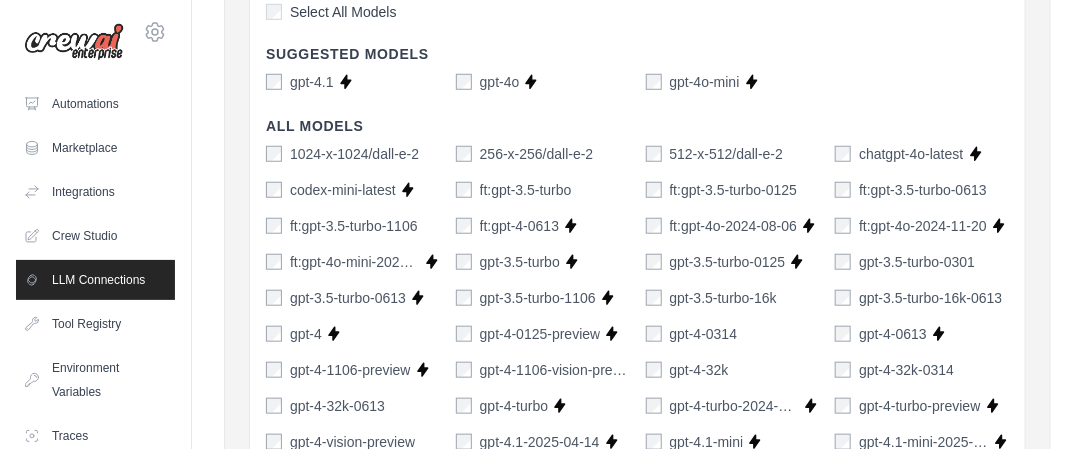 scroll, scrollTop: 500, scrollLeft: 0, axis: vertical 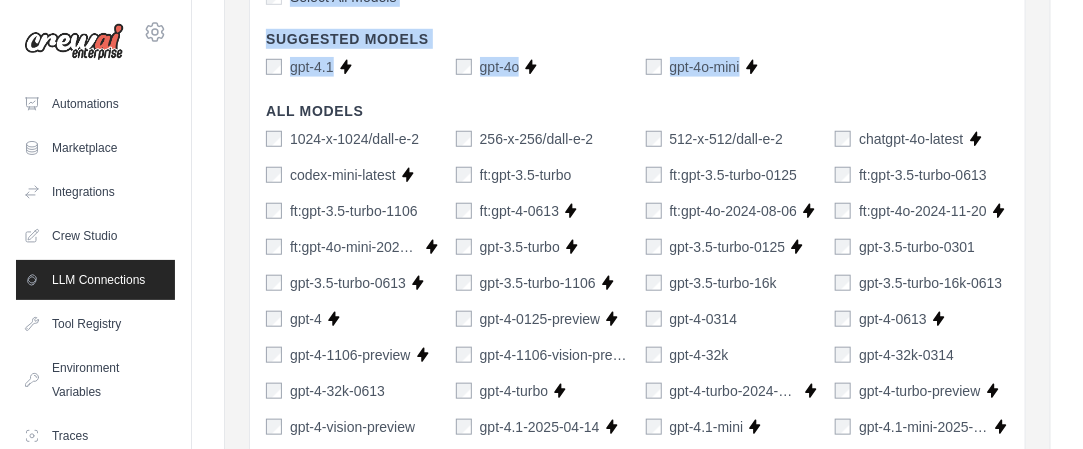 drag, startPoint x: 176, startPoint y: 57, endPoint x: 298, endPoint y: -15, distance: 141.66158 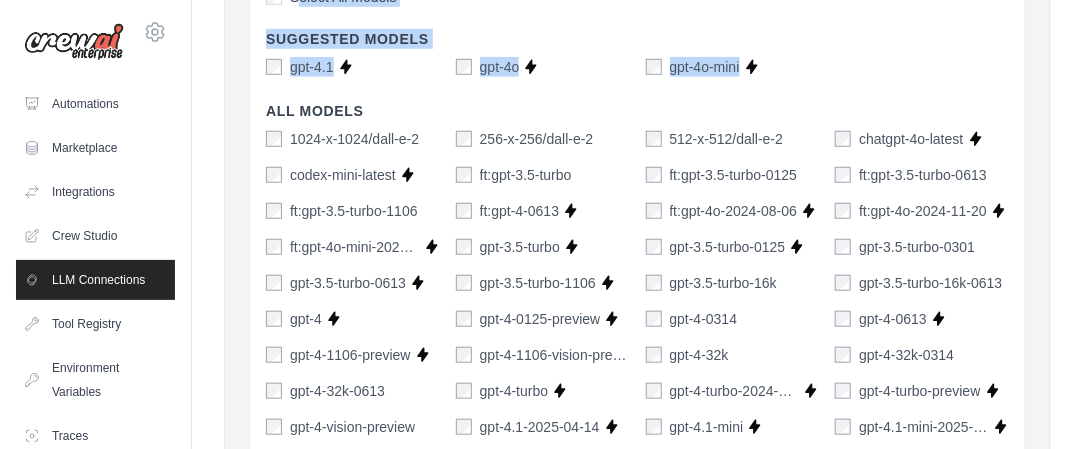 click on "**********" at bounding box center [637, 463] 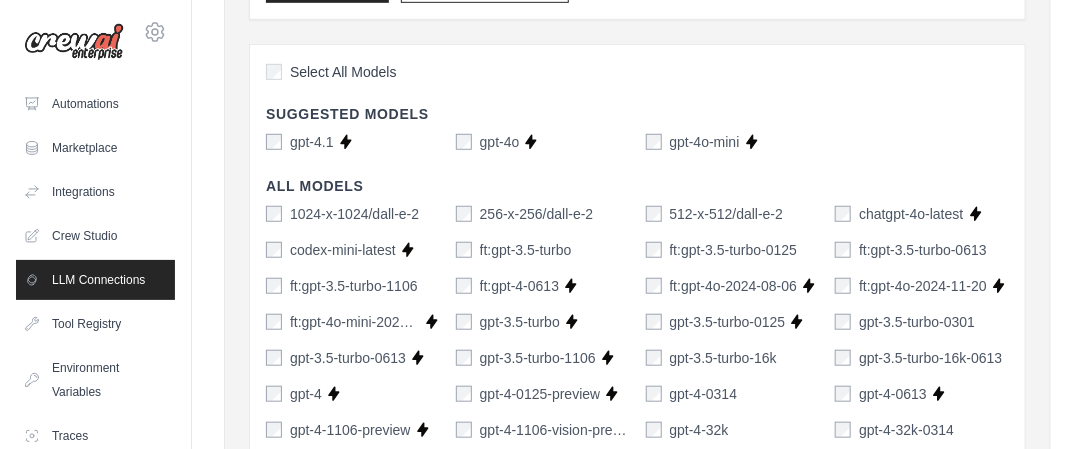 scroll, scrollTop: 400, scrollLeft: 0, axis: vertical 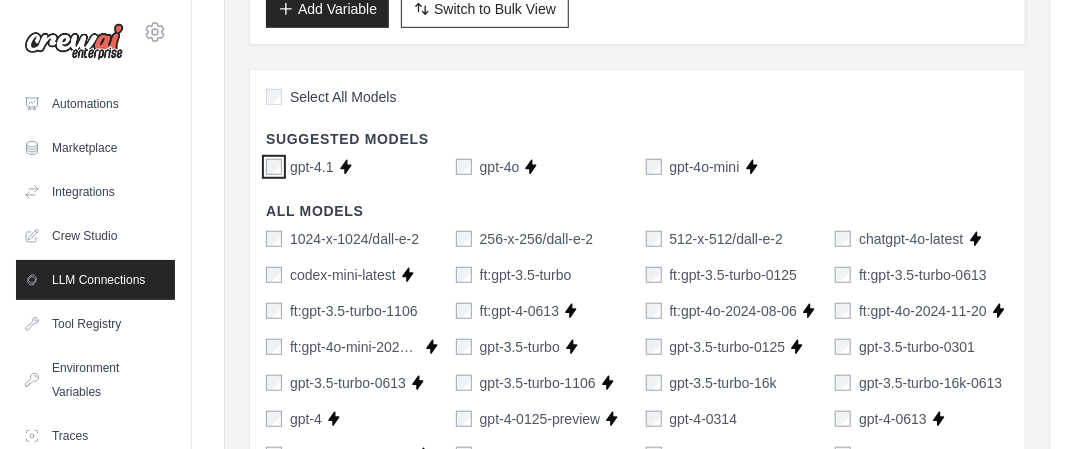 click on "gpt-4.1" at bounding box center [300, 167] 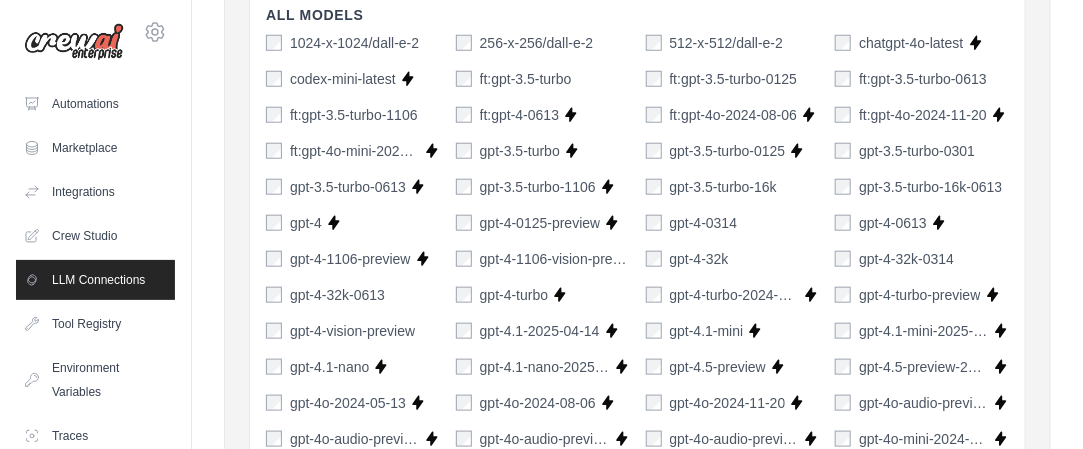scroll, scrollTop: 600, scrollLeft: 0, axis: vertical 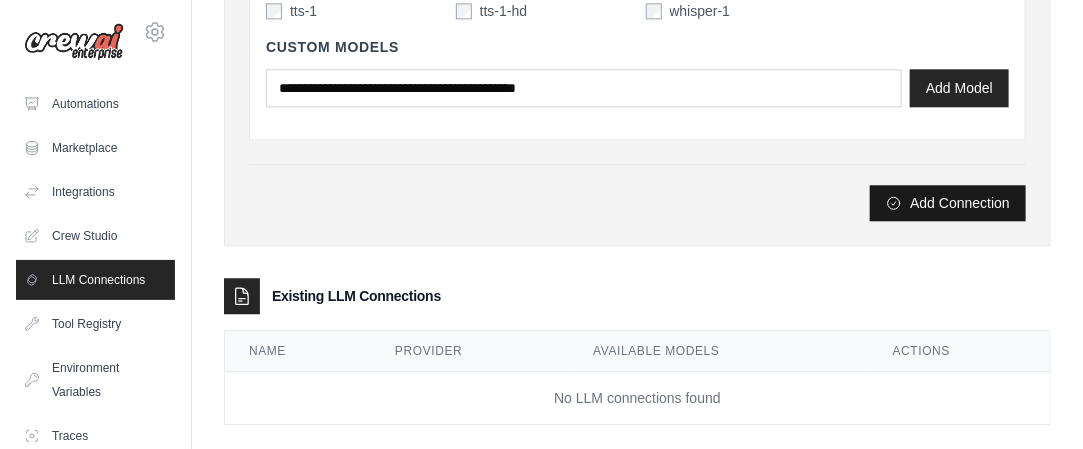 click on "Add Connection" at bounding box center (948, 203) 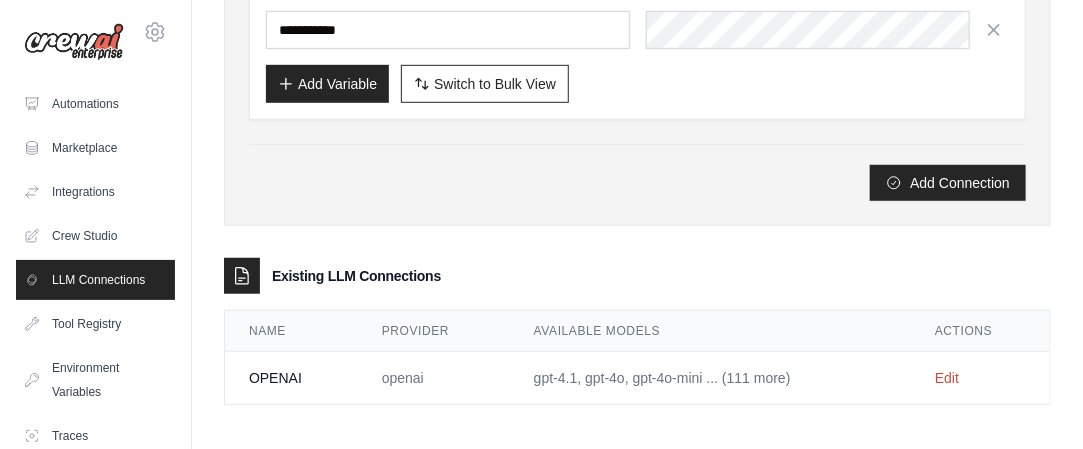 scroll, scrollTop: 394, scrollLeft: 0, axis: vertical 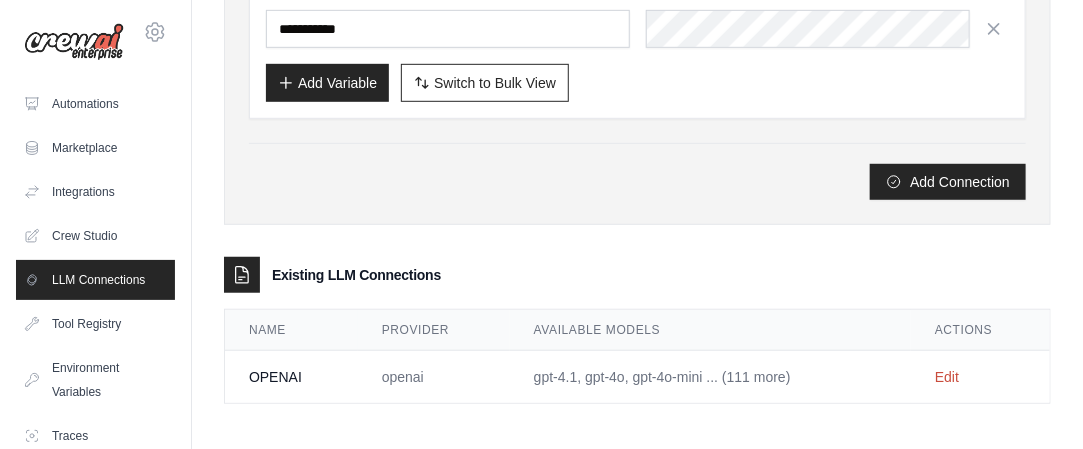 click on "**********" at bounding box center [637, 69] 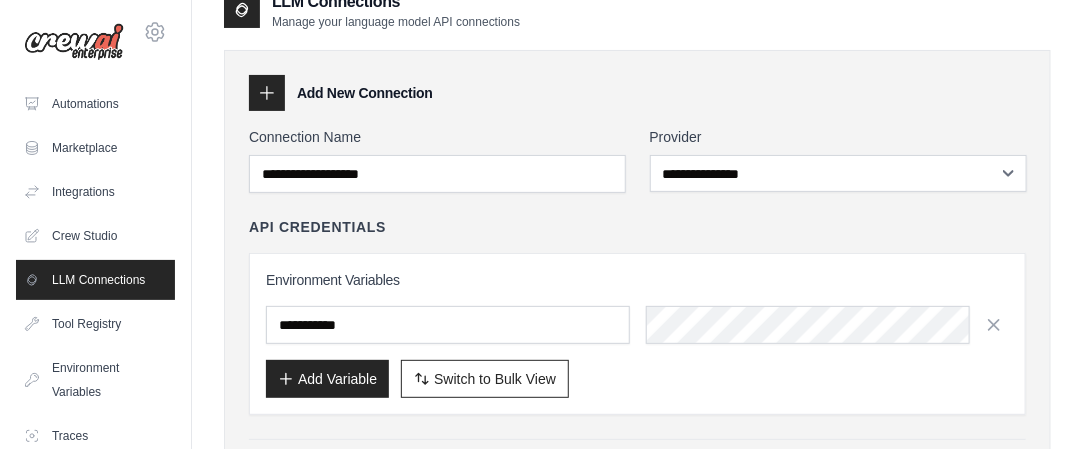 scroll, scrollTop: 100, scrollLeft: 0, axis: vertical 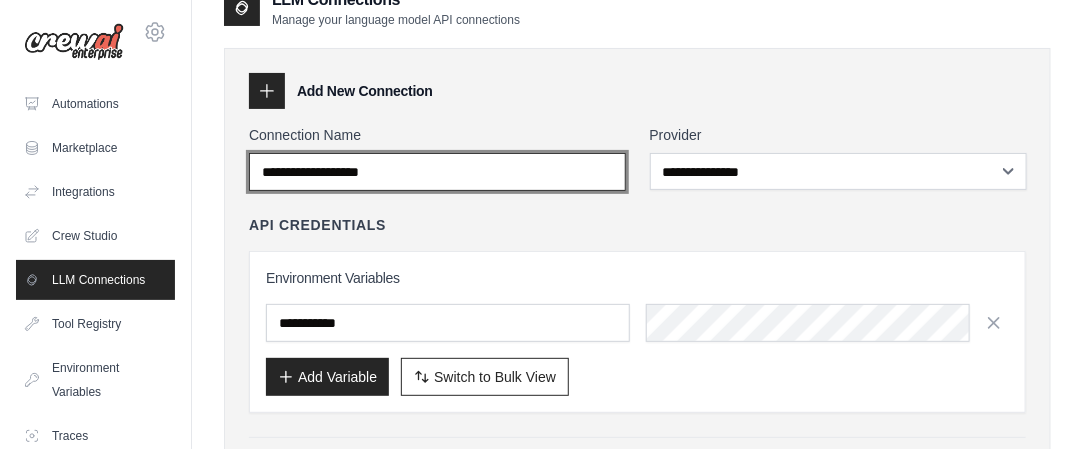 click on "Connection Name" at bounding box center (437, 172) 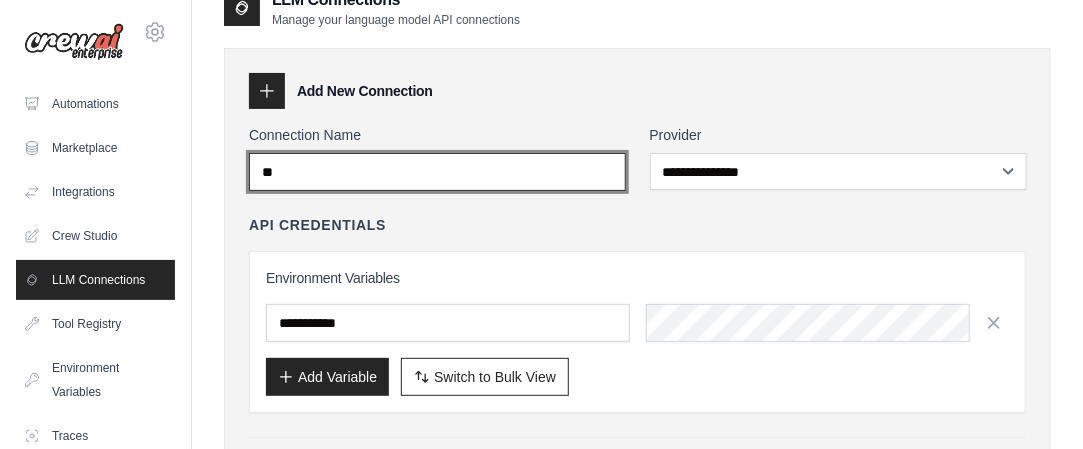 type on "*" 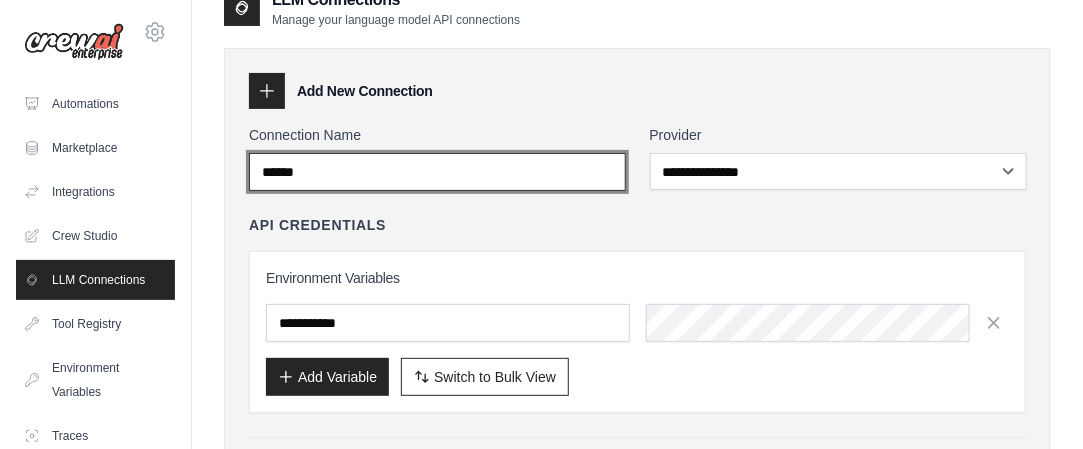 type on "******" 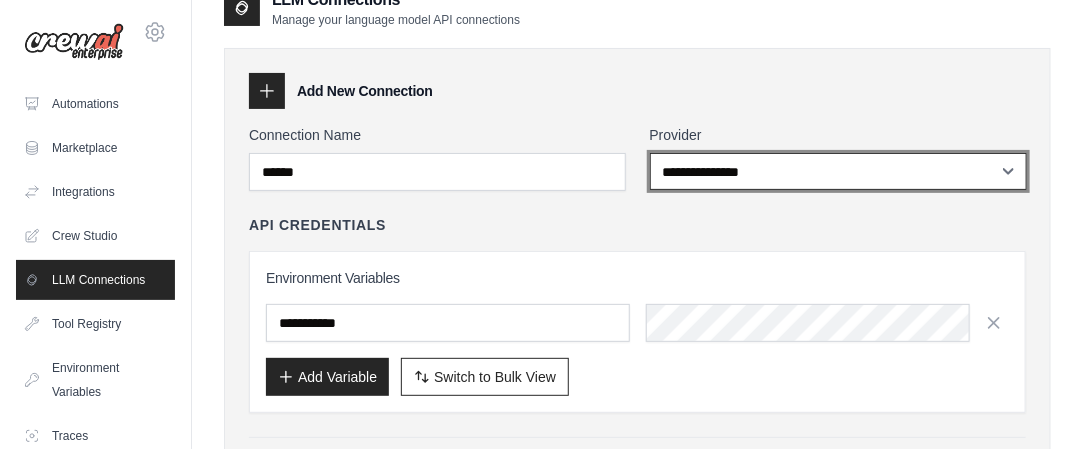 click on "**********" at bounding box center [838, 171] 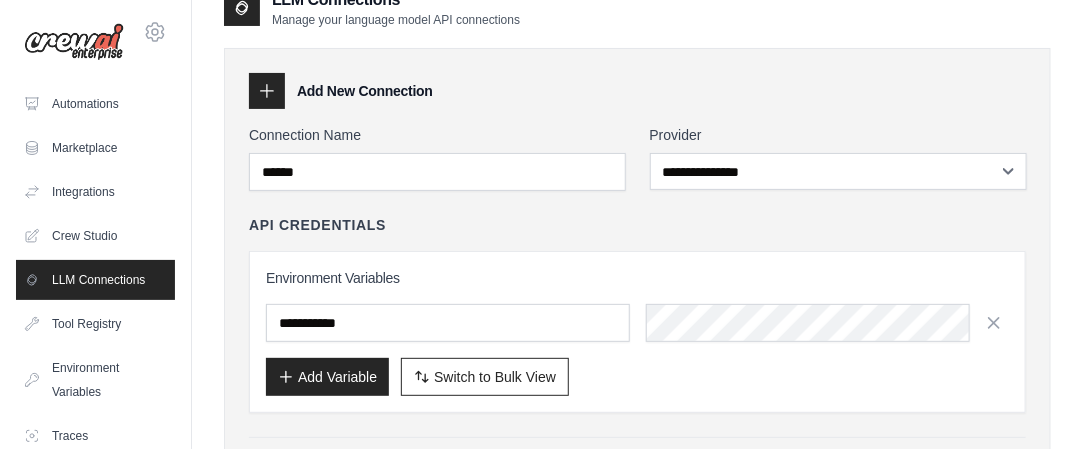 click on "Connection Name" at bounding box center (437, 135) 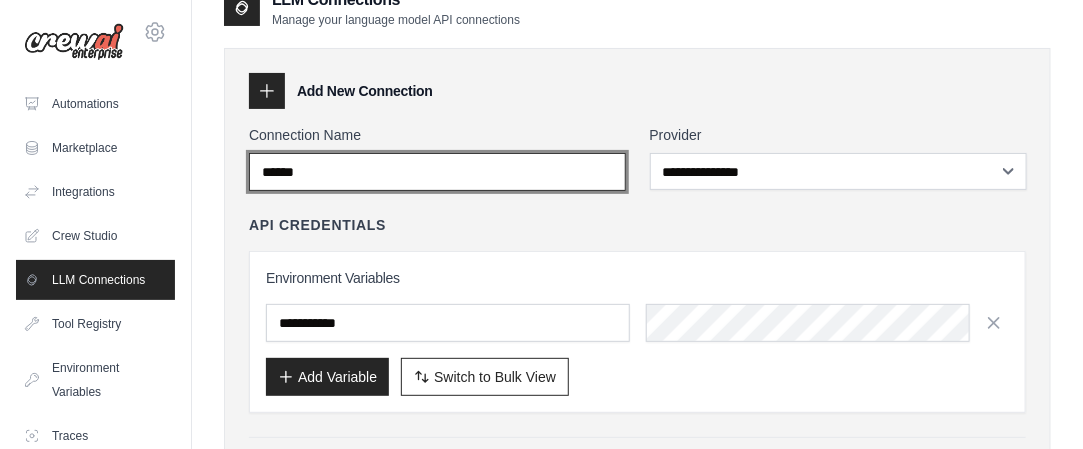 click on "******" at bounding box center [437, 172] 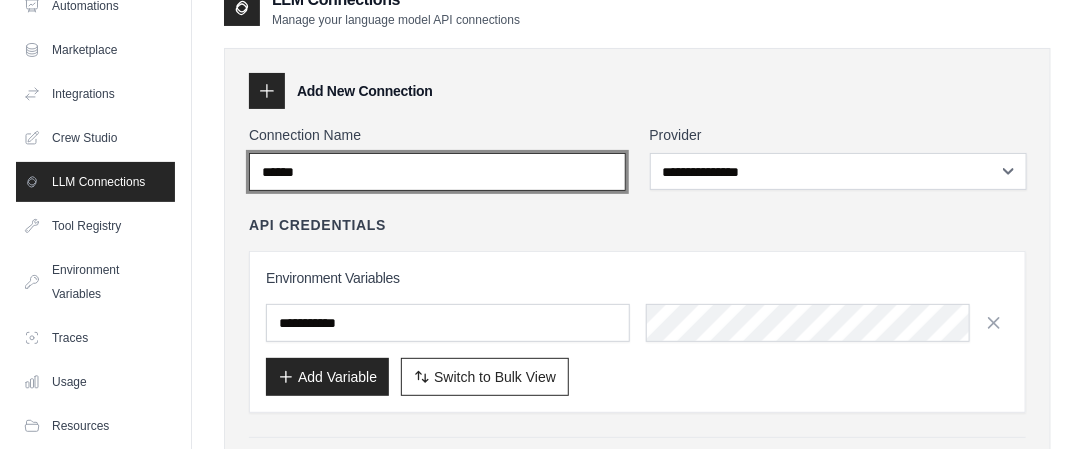 scroll, scrollTop: 100, scrollLeft: 0, axis: vertical 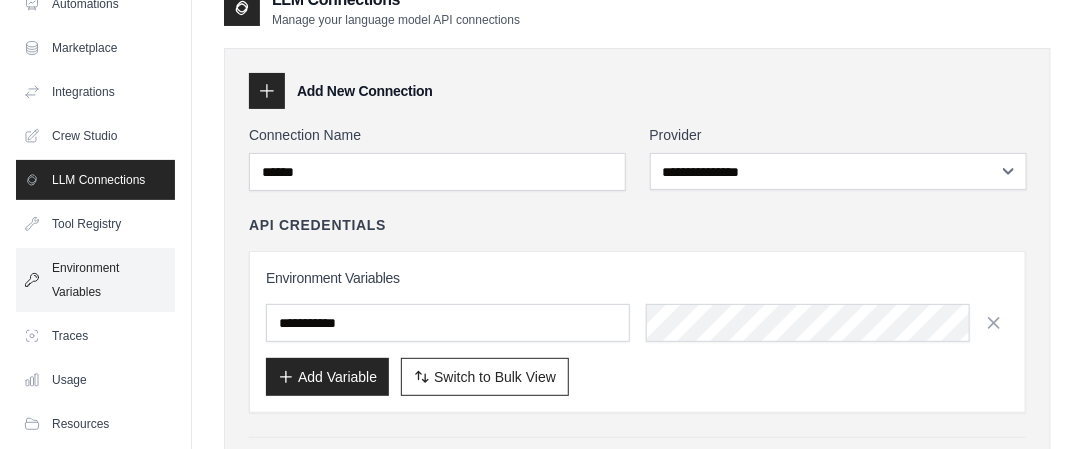 click on "Environment Variables" at bounding box center [95, 280] 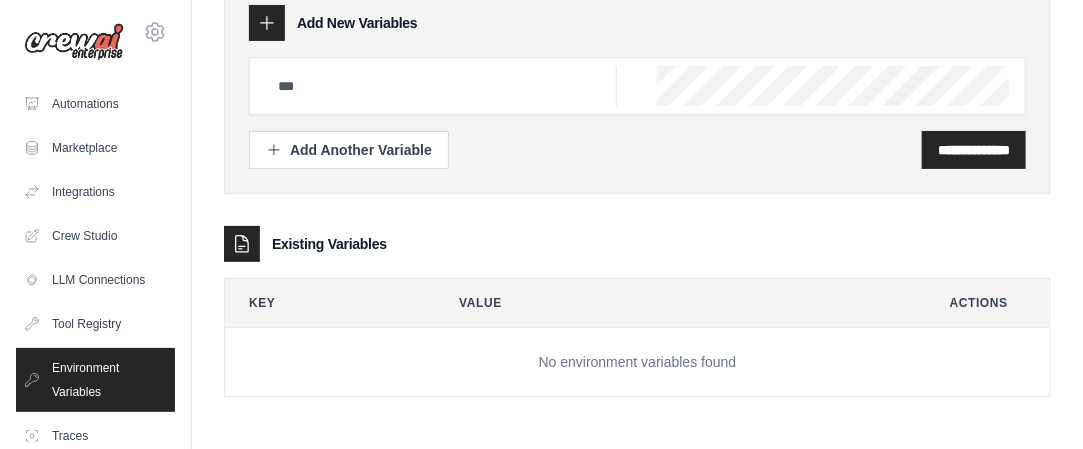 scroll, scrollTop: 0, scrollLeft: 0, axis: both 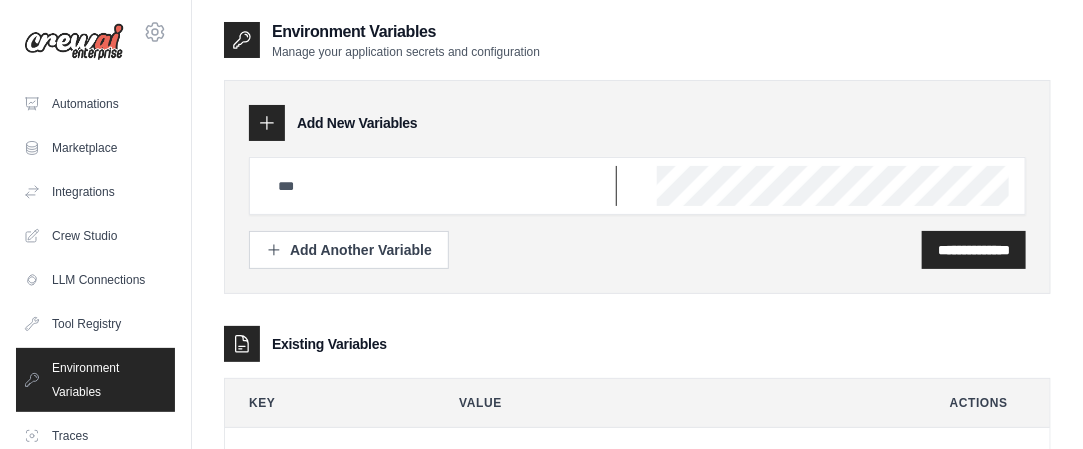 click at bounding box center (441, 186) 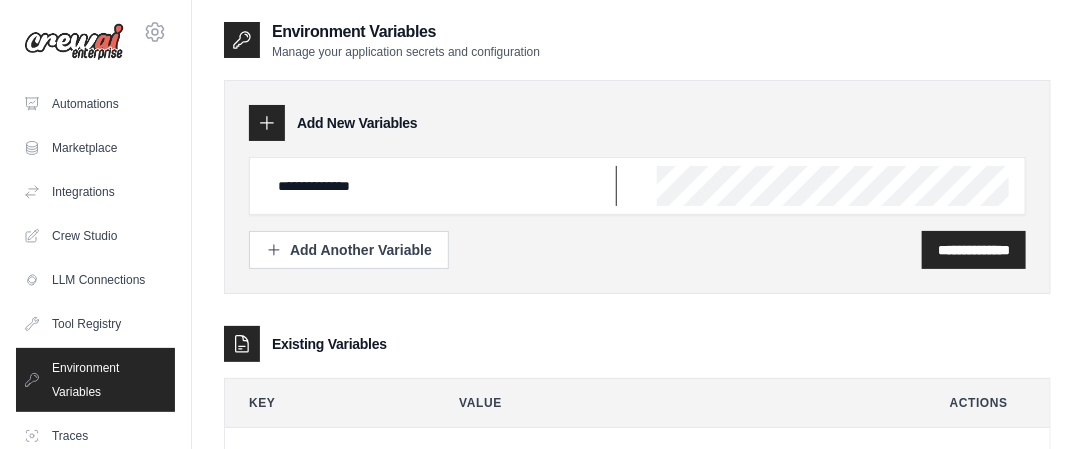 type on "**********" 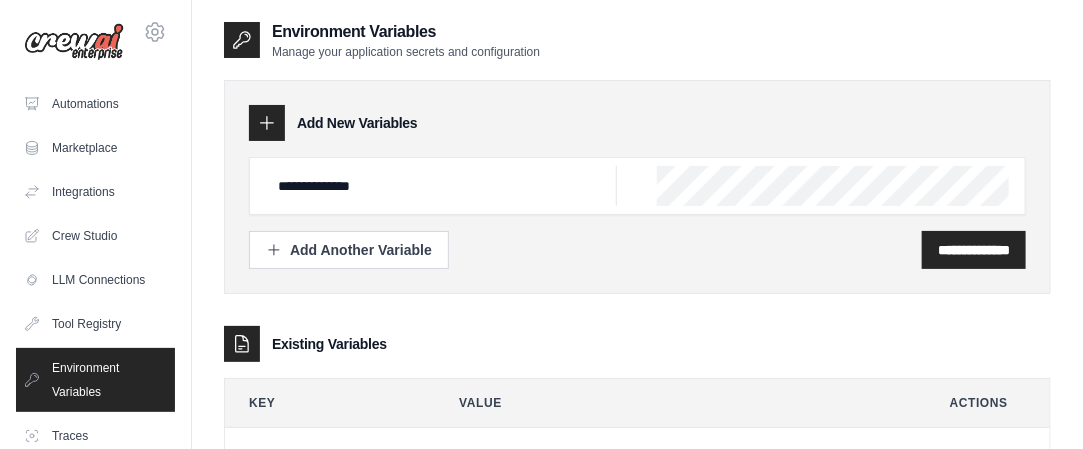 click on "**********" at bounding box center [637, 186] 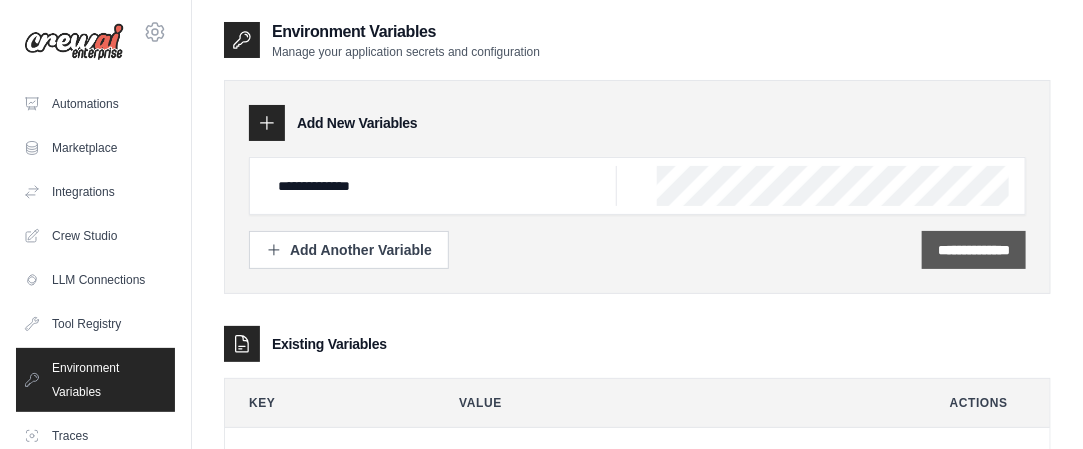 click on "**********" at bounding box center (974, 250) 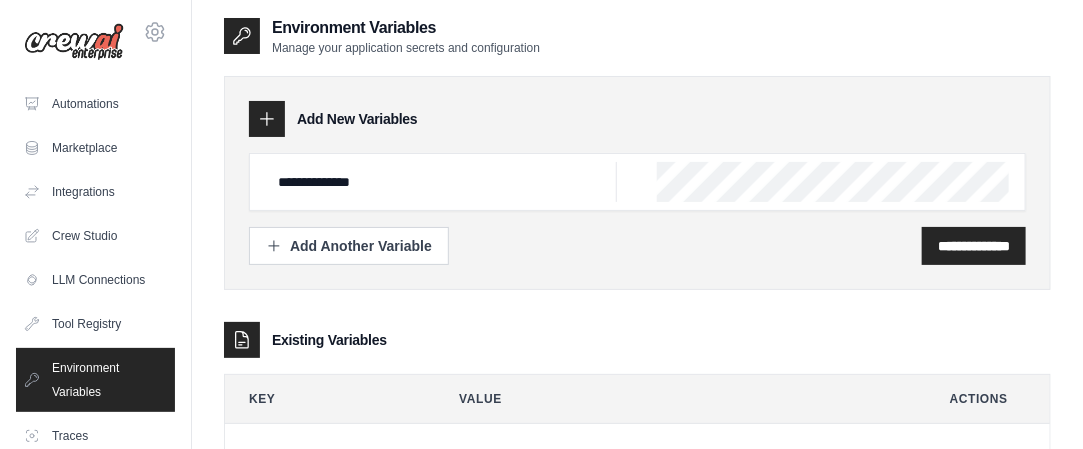 scroll, scrollTop: 0, scrollLeft: 0, axis: both 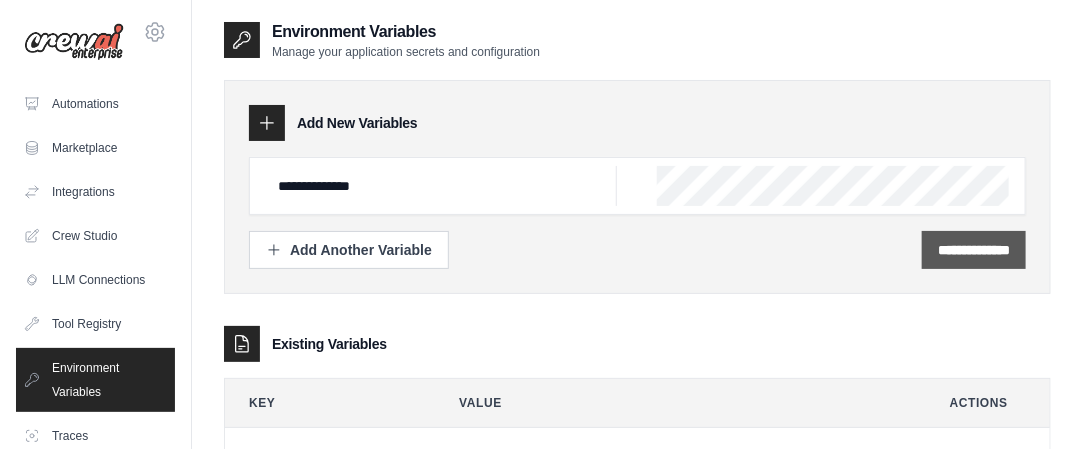 click on "**********" at bounding box center (974, 250) 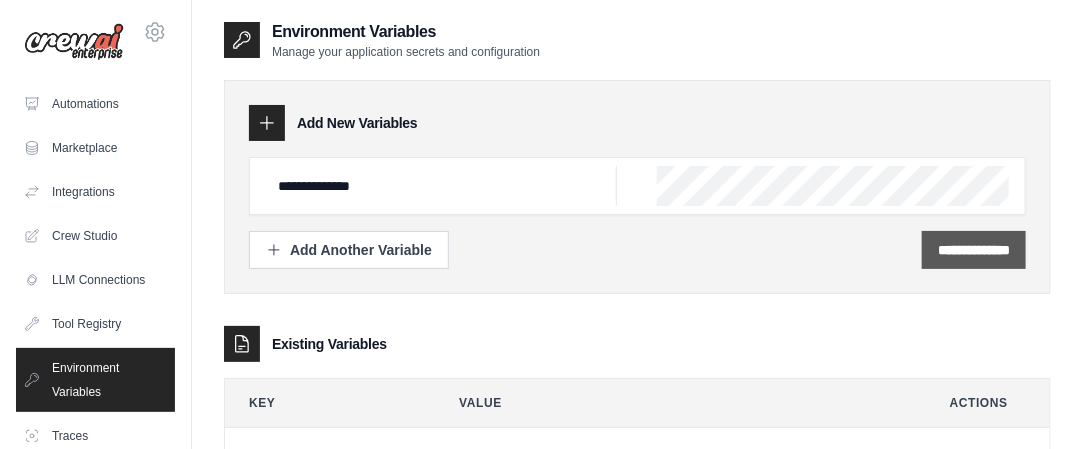 click on "**********" at bounding box center [974, 250] 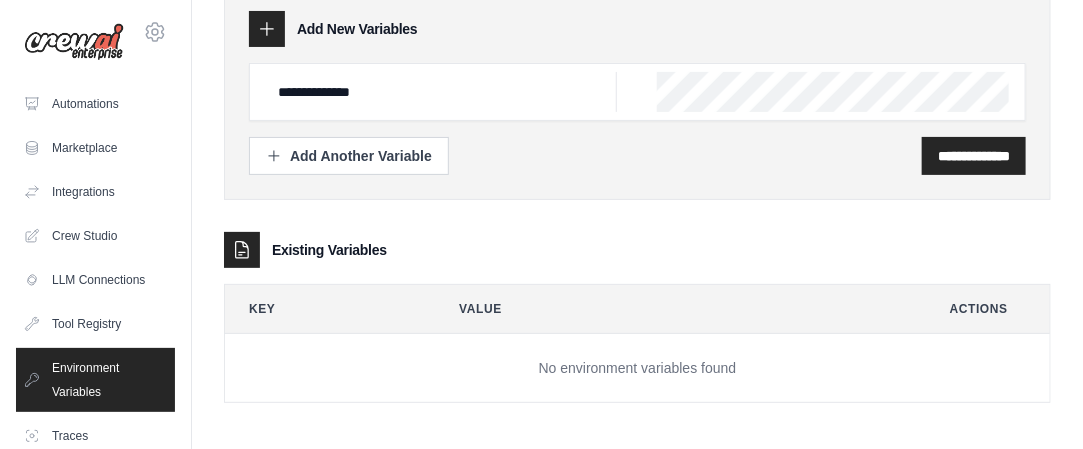 scroll, scrollTop: 96, scrollLeft: 0, axis: vertical 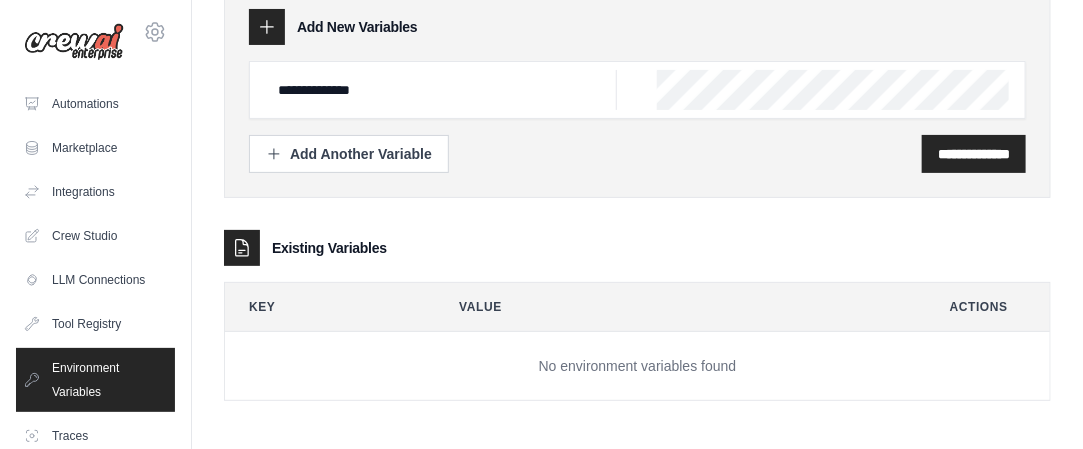 click on "**********" at bounding box center [637, 91] 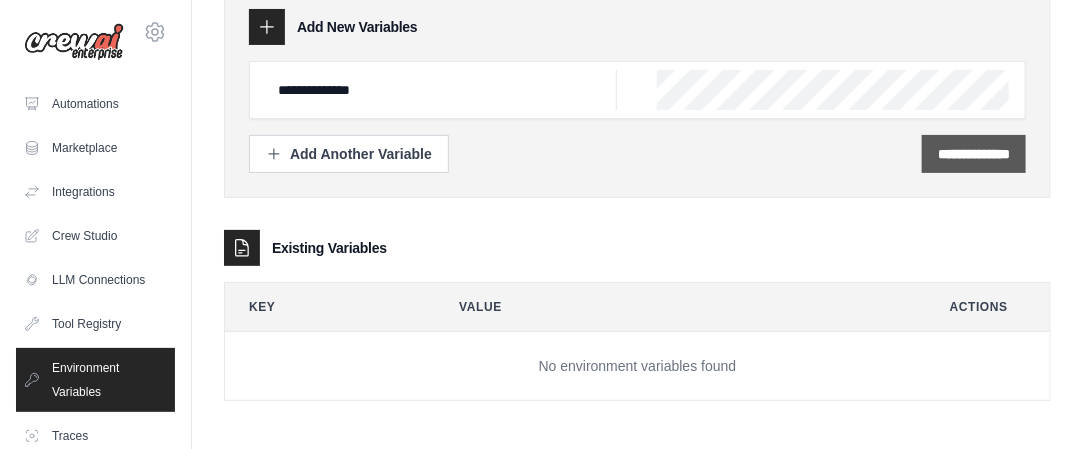 click on "**********" at bounding box center [974, 154] 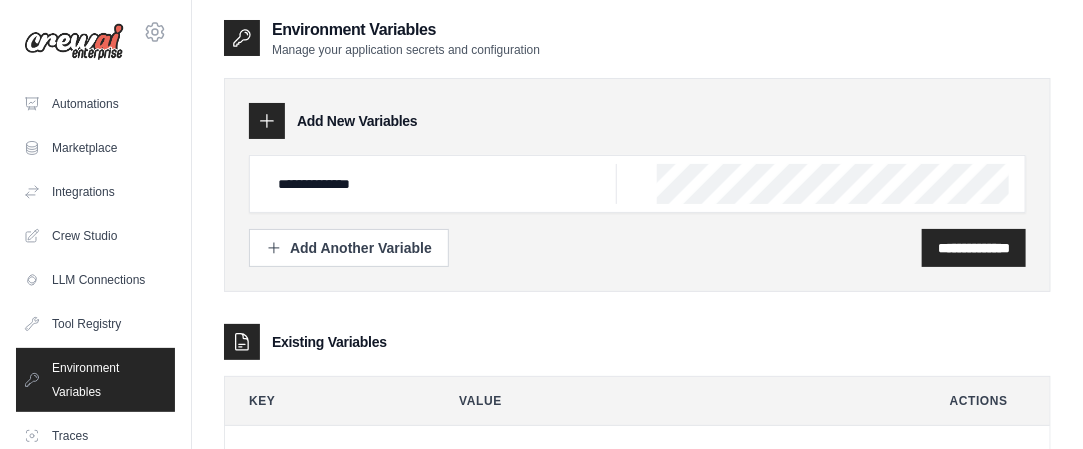 scroll, scrollTop: 0, scrollLeft: 0, axis: both 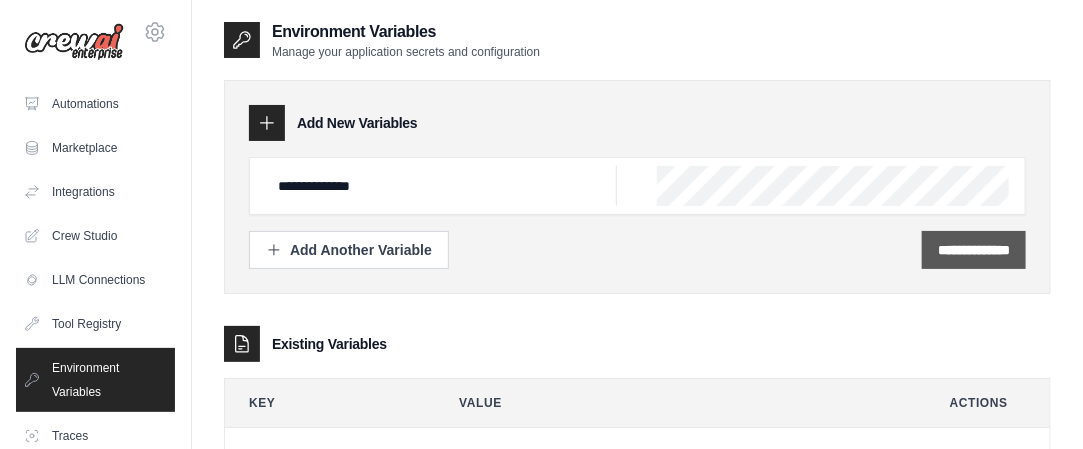 click on "**********" at bounding box center (974, 250) 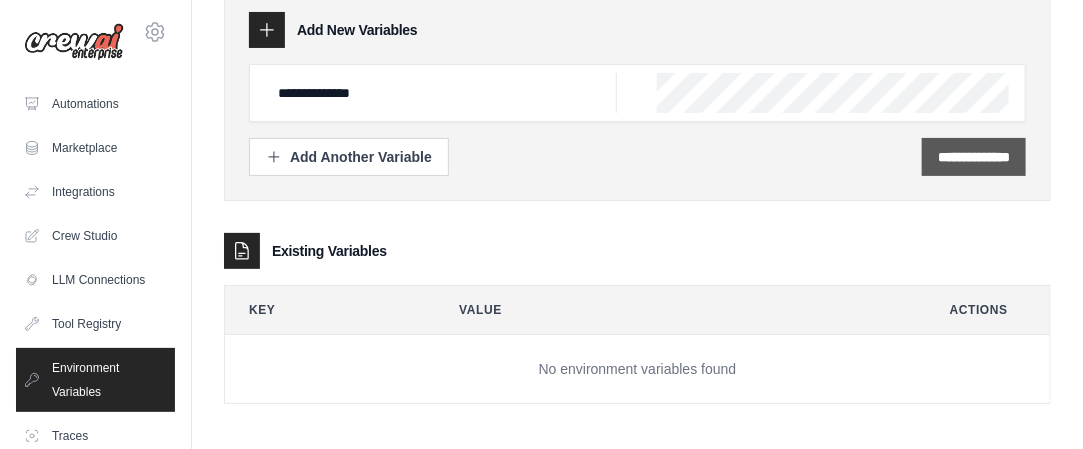 scroll, scrollTop: 96, scrollLeft: 0, axis: vertical 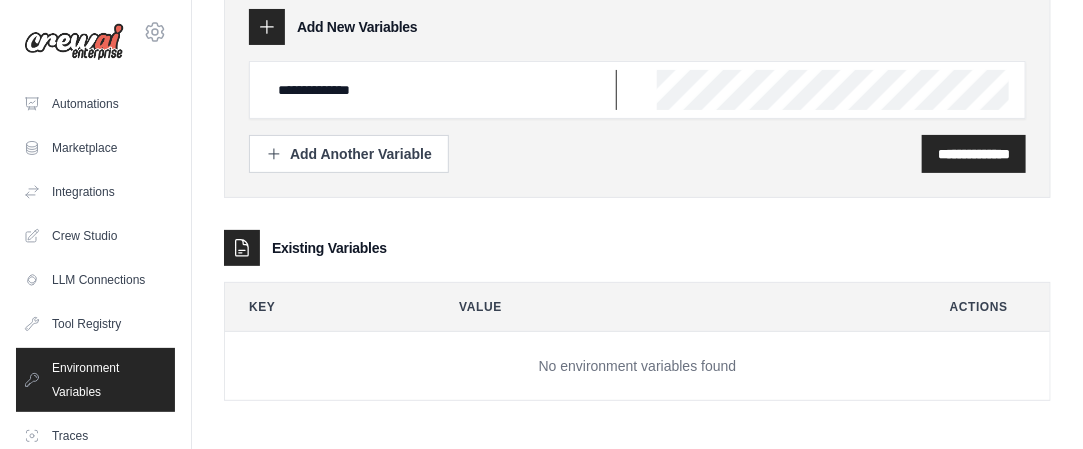 click on "**********" at bounding box center (441, 90) 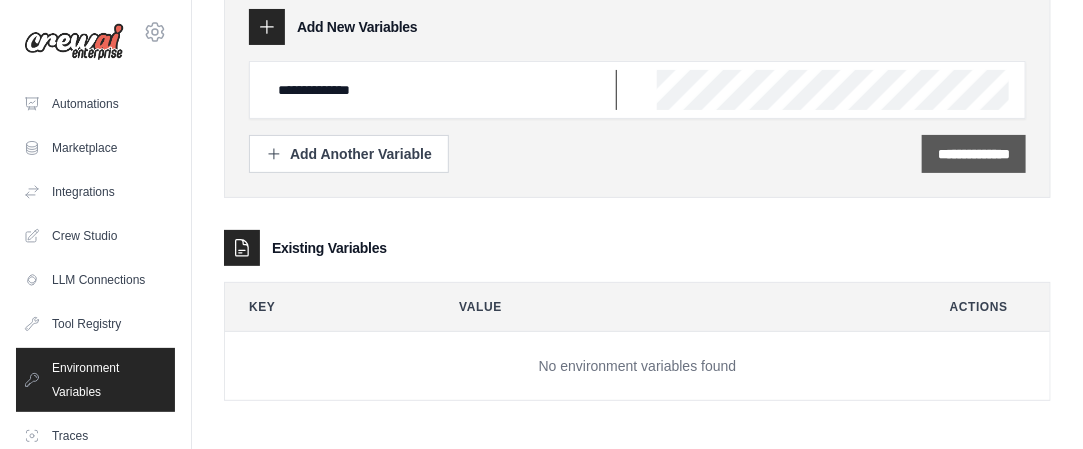 type on "**********" 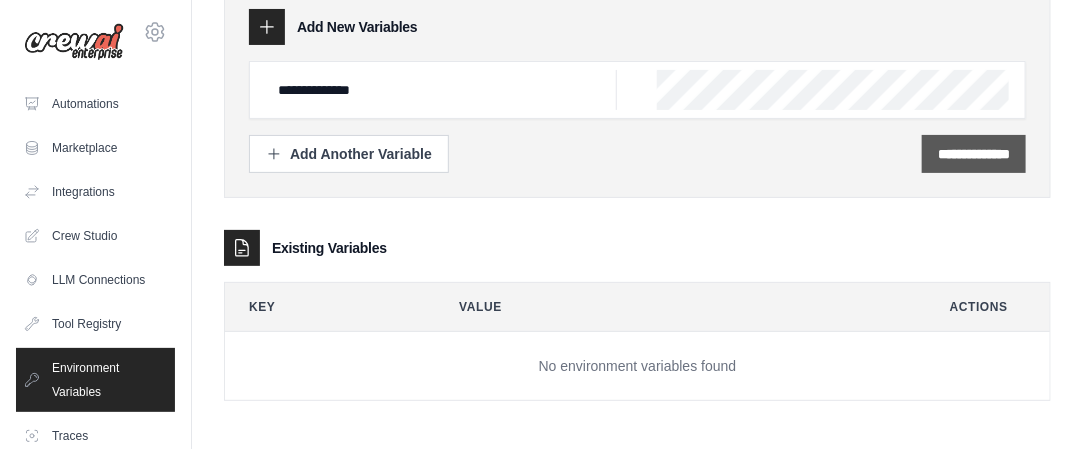 click on "**********" at bounding box center [974, 154] 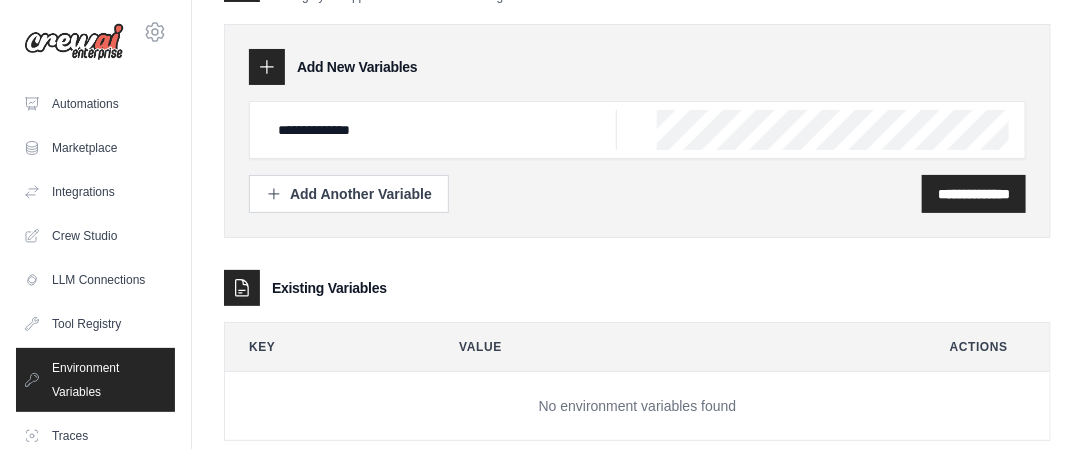 scroll, scrollTop: 0, scrollLeft: 0, axis: both 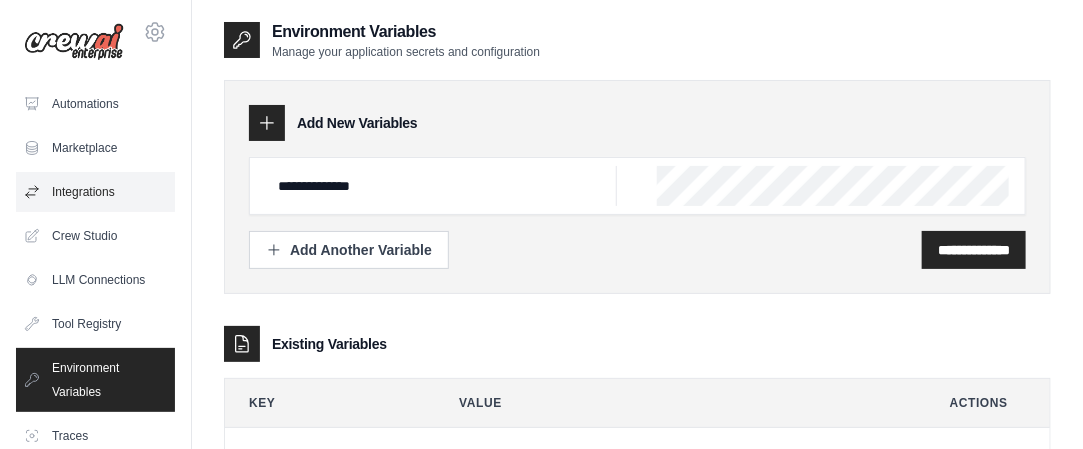 click on "Integrations" at bounding box center (95, 192) 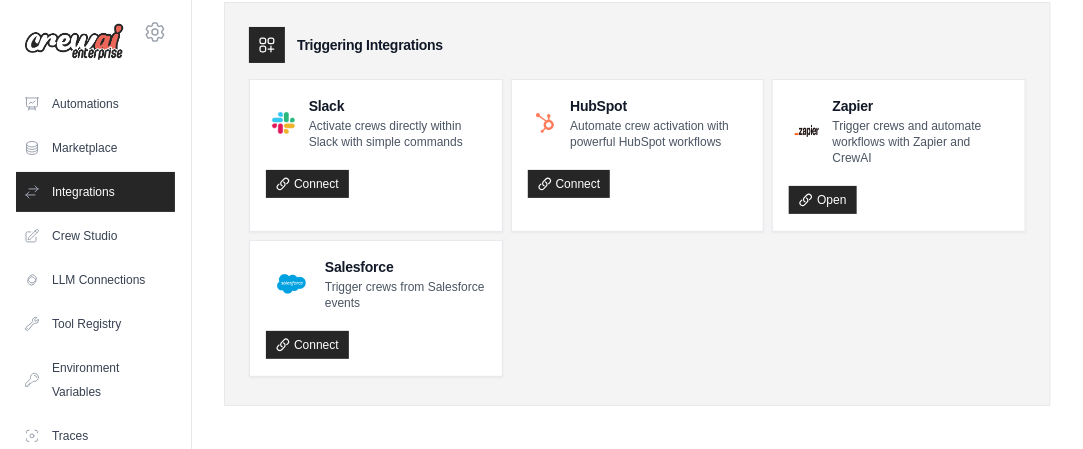 scroll, scrollTop: 83, scrollLeft: 0, axis: vertical 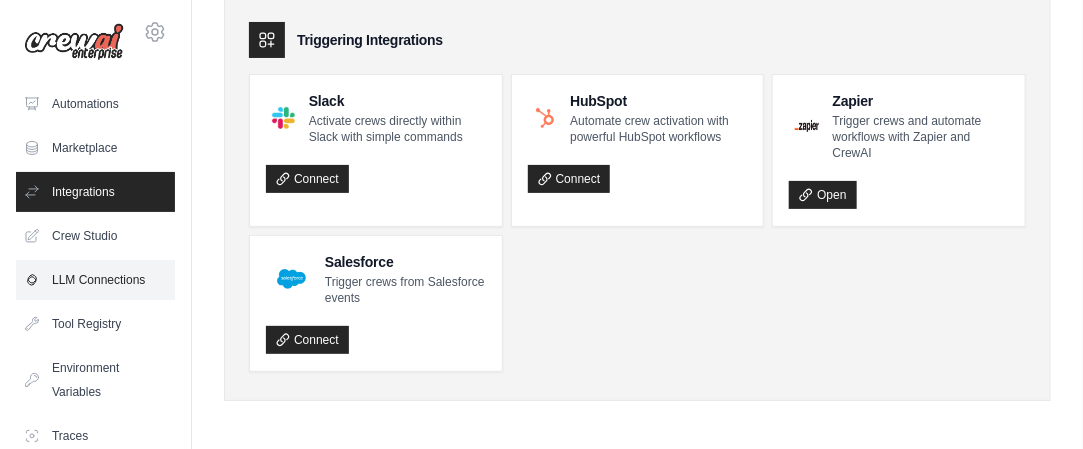 click on "LLM Connections" at bounding box center (95, 280) 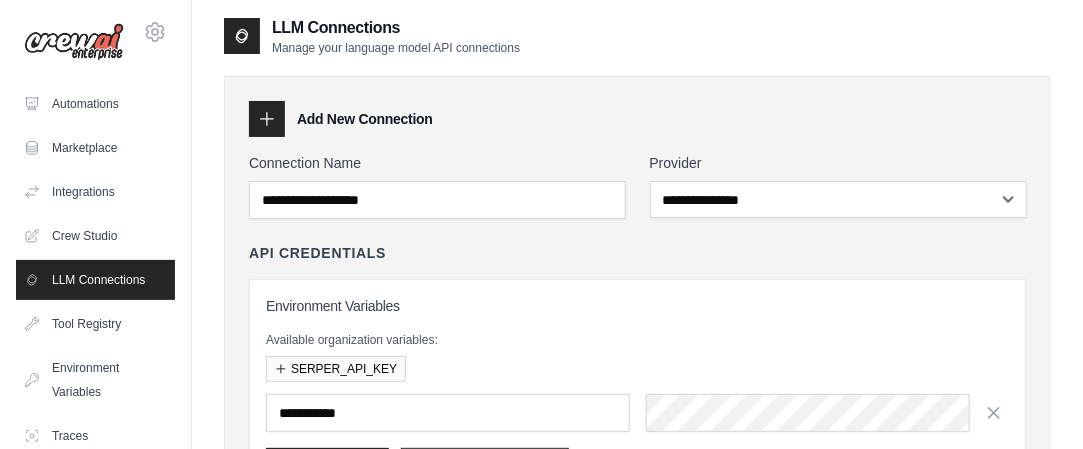 scroll, scrollTop: 0, scrollLeft: 0, axis: both 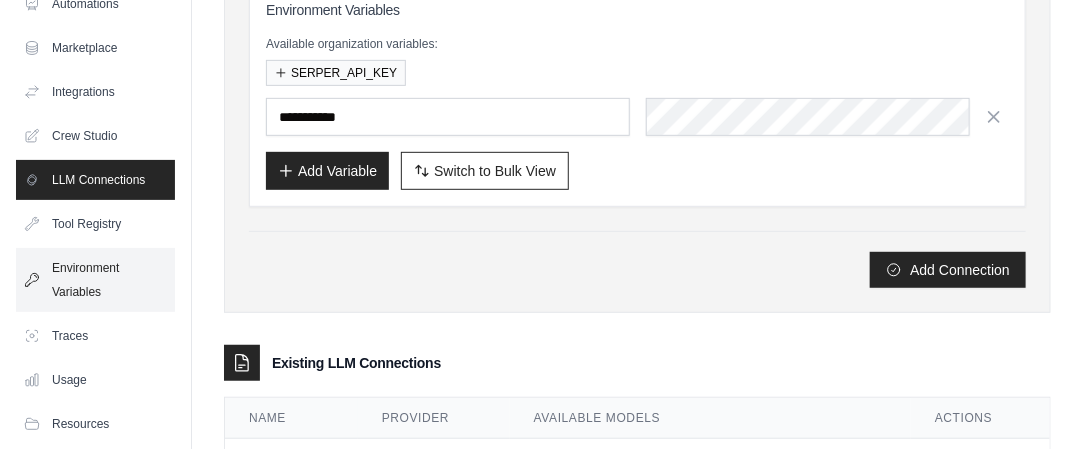 click on "Environment Variables" at bounding box center [95, 280] 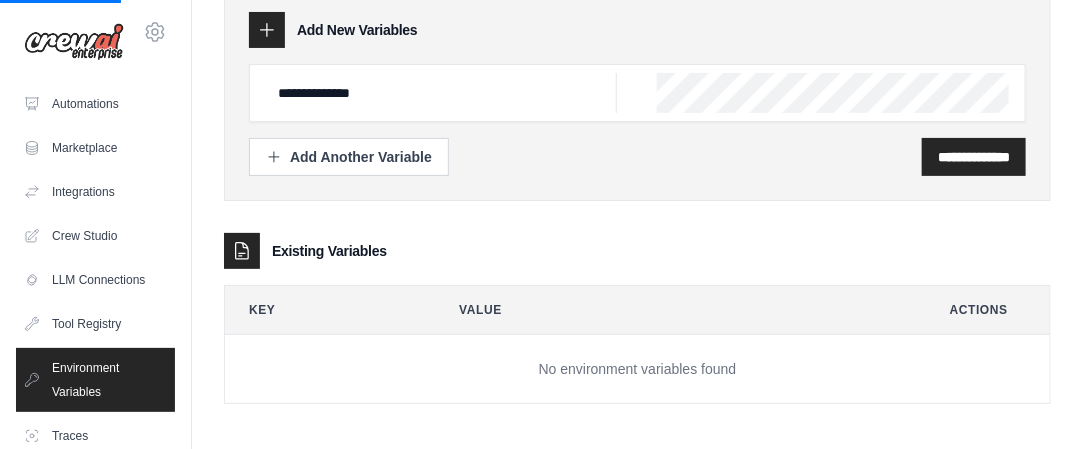scroll, scrollTop: 96, scrollLeft: 0, axis: vertical 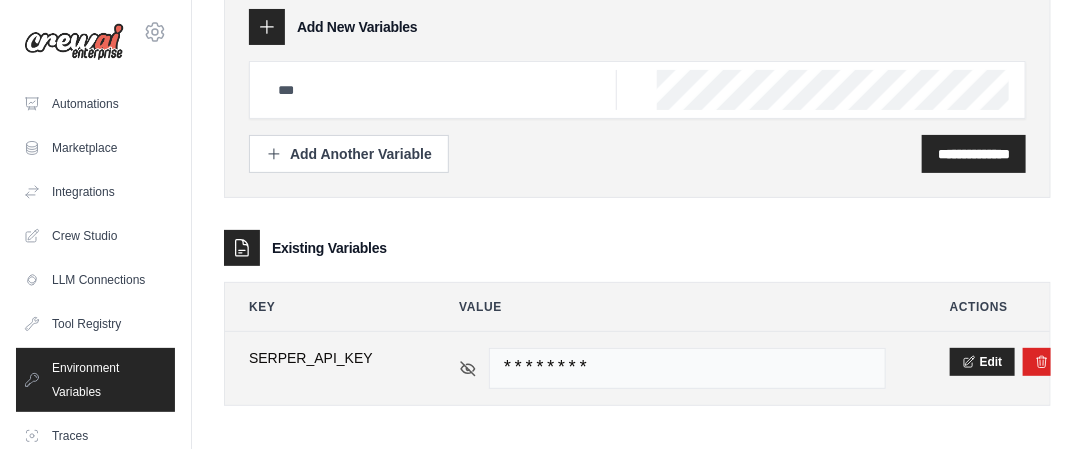 click 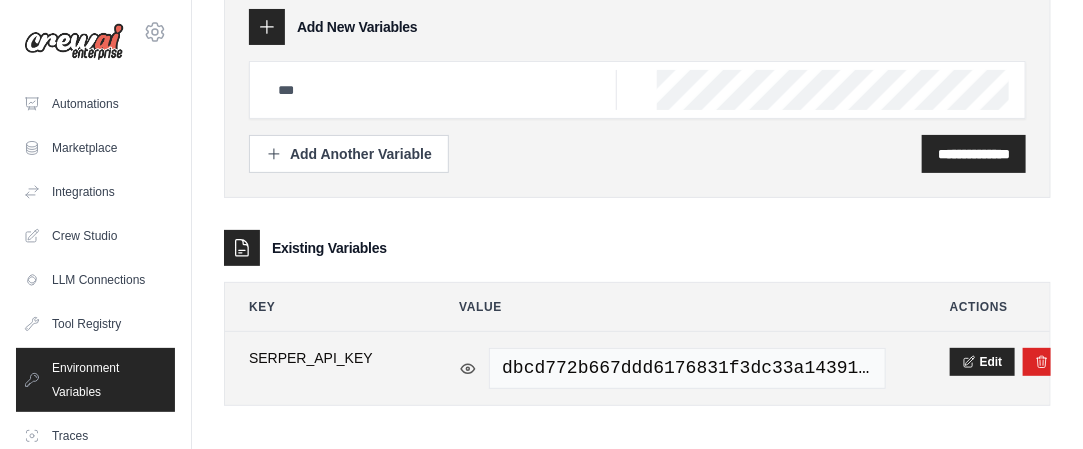 click 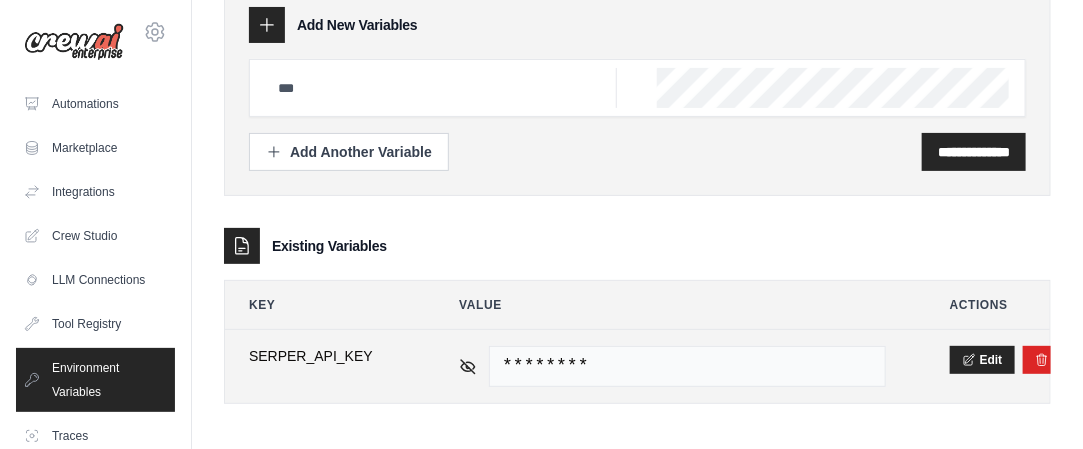 scroll, scrollTop: 100, scrollLeft: 0, axis: vertical 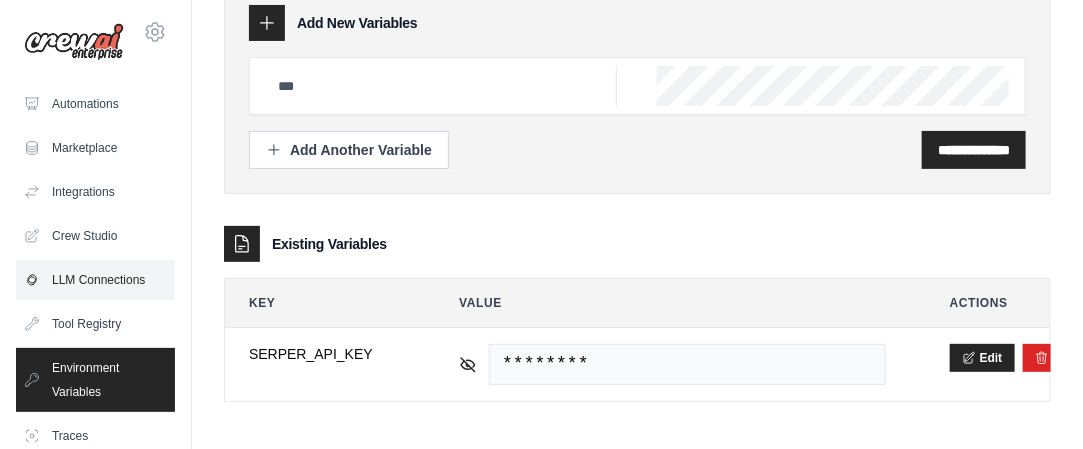 click on "LLM Connections" at bounding box center (95, 280) 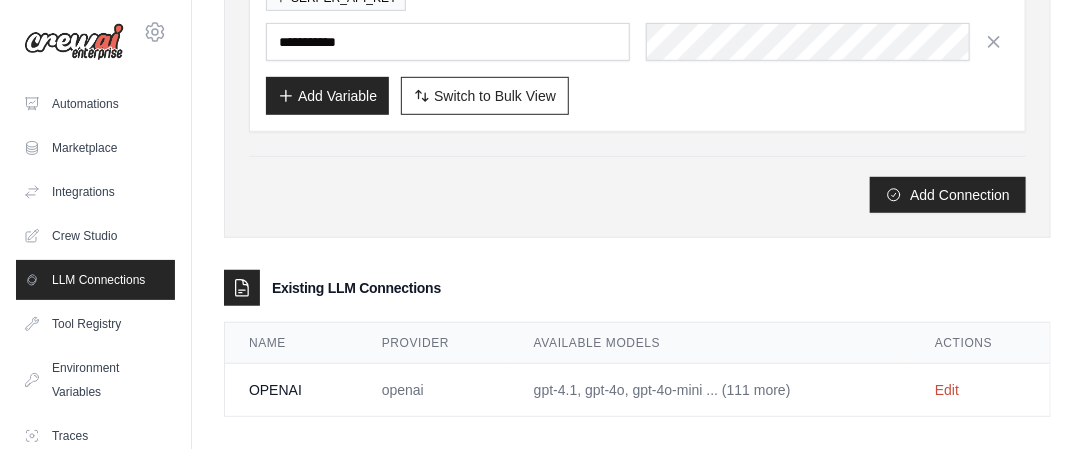 scroll, scrollTop: 388, scrollLeft: 0, axis: vertical 